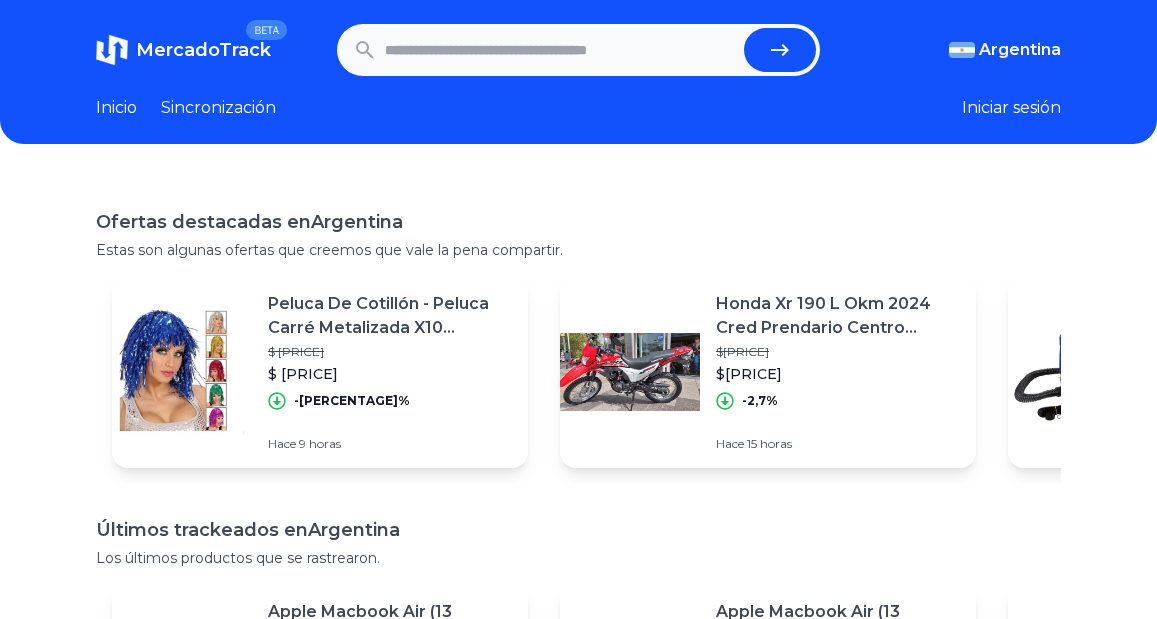 scroll, scrollTop: 0, scrollLeft: 0, axis: both 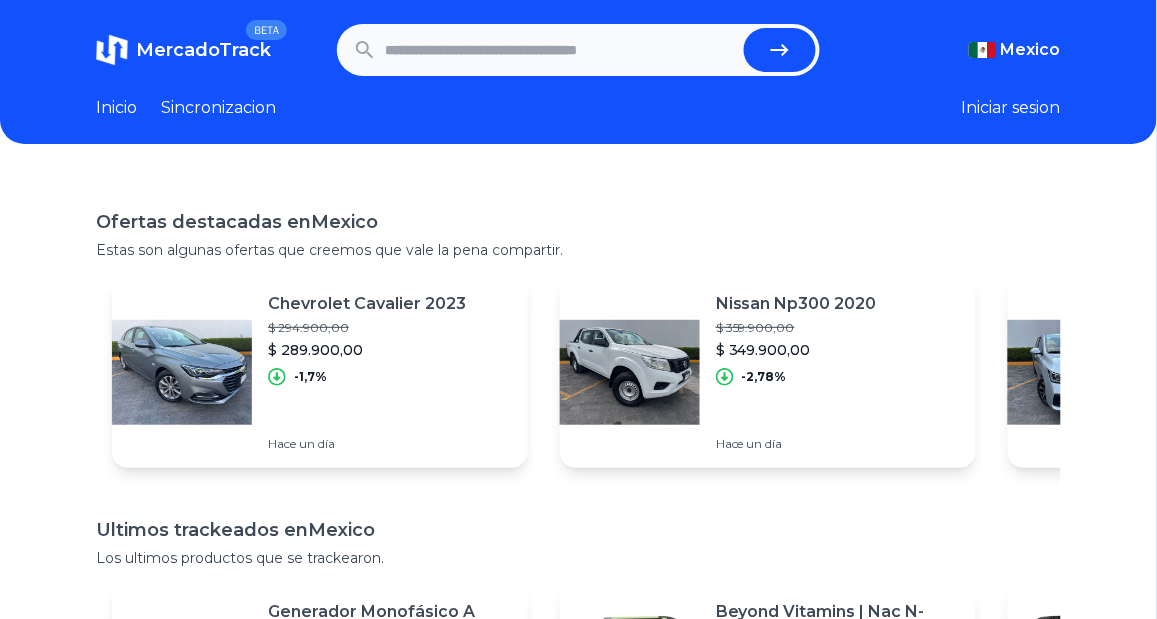 click at bounding box center [560, 50] 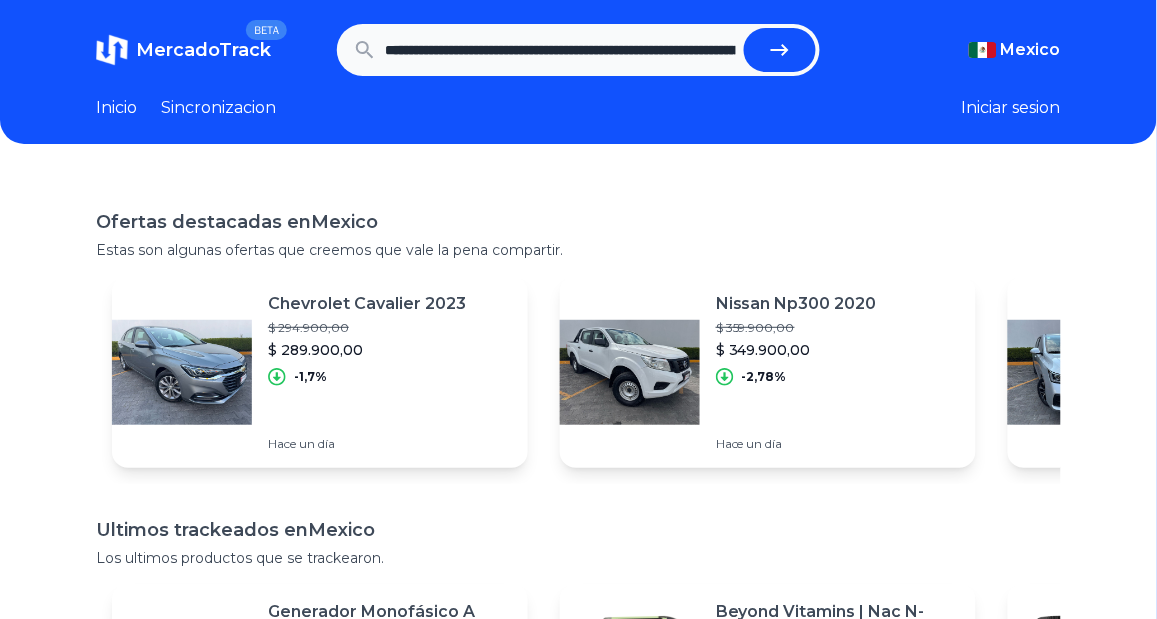 scroll, scrollTop: 0, scrollLeft: 803, axis: horizontal 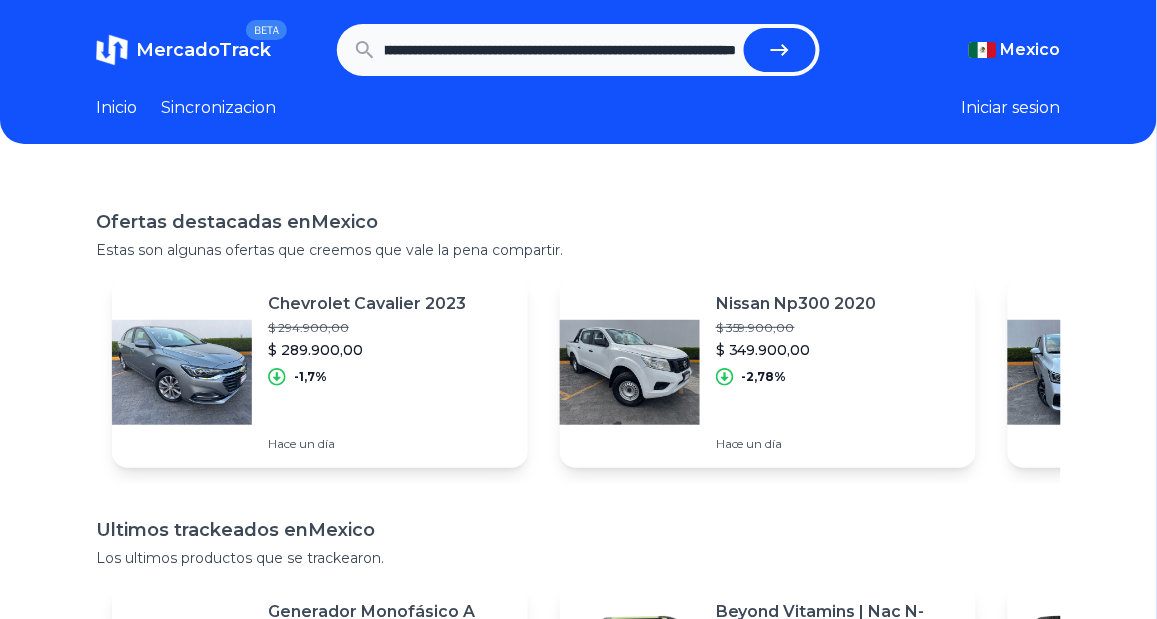 click 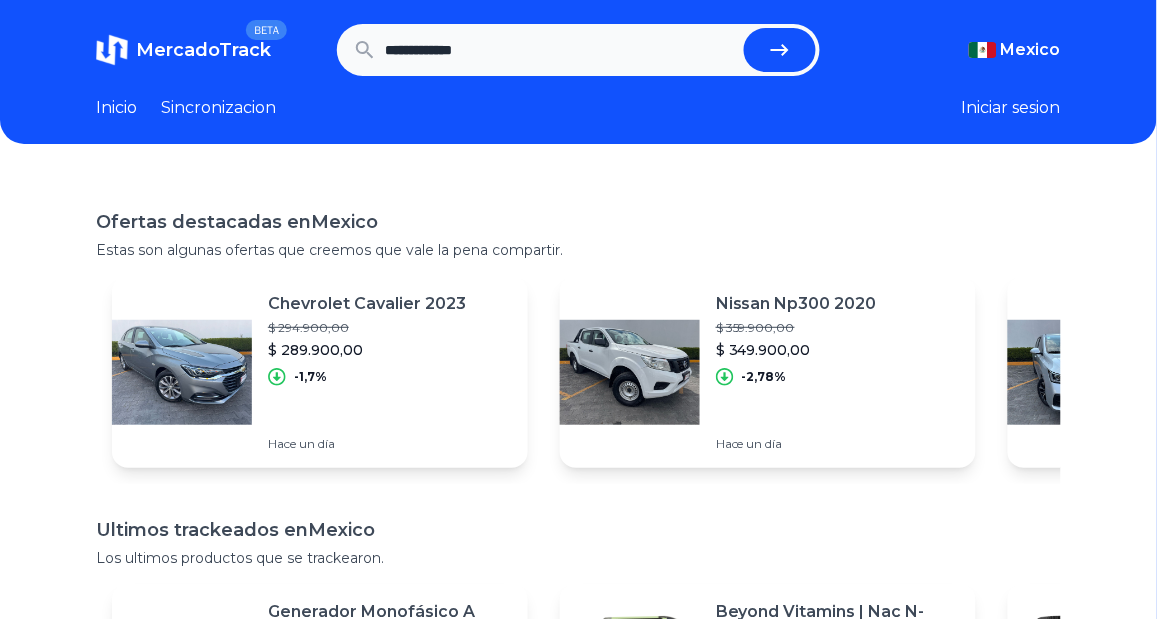 scroll, scrollTop: 0, scrollLeft: 0, axis: both 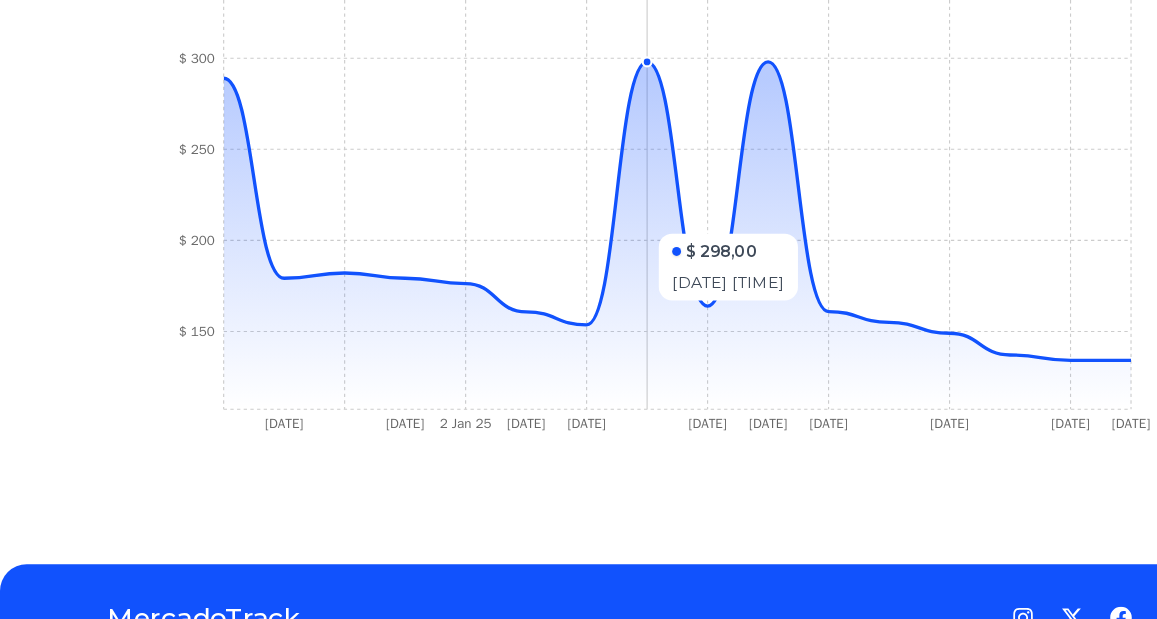 click 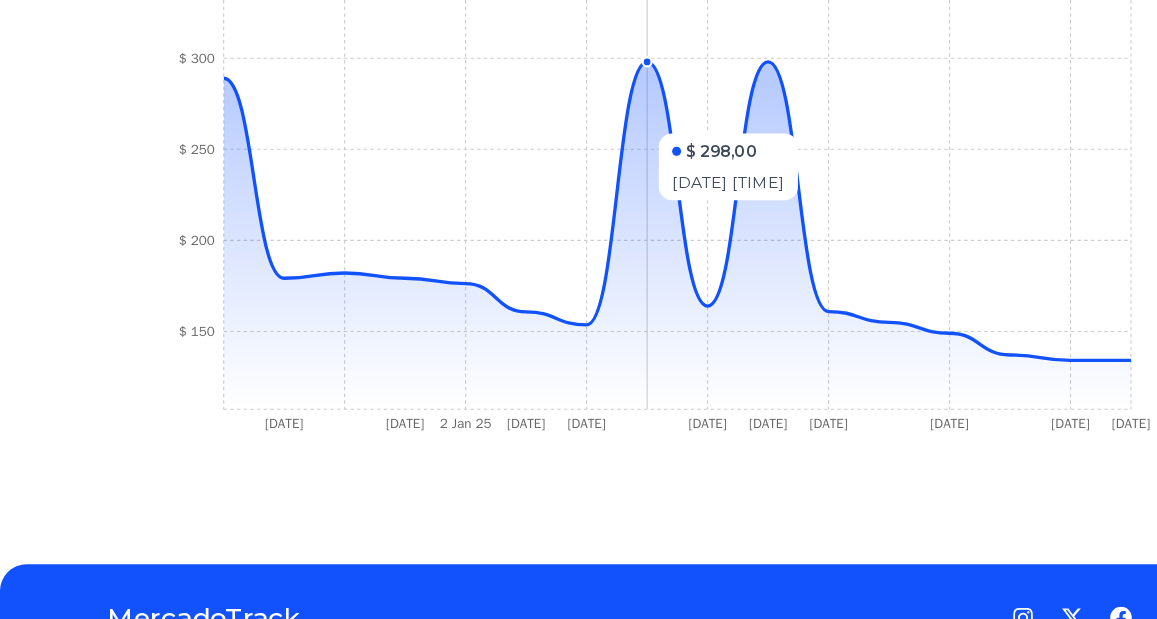 click 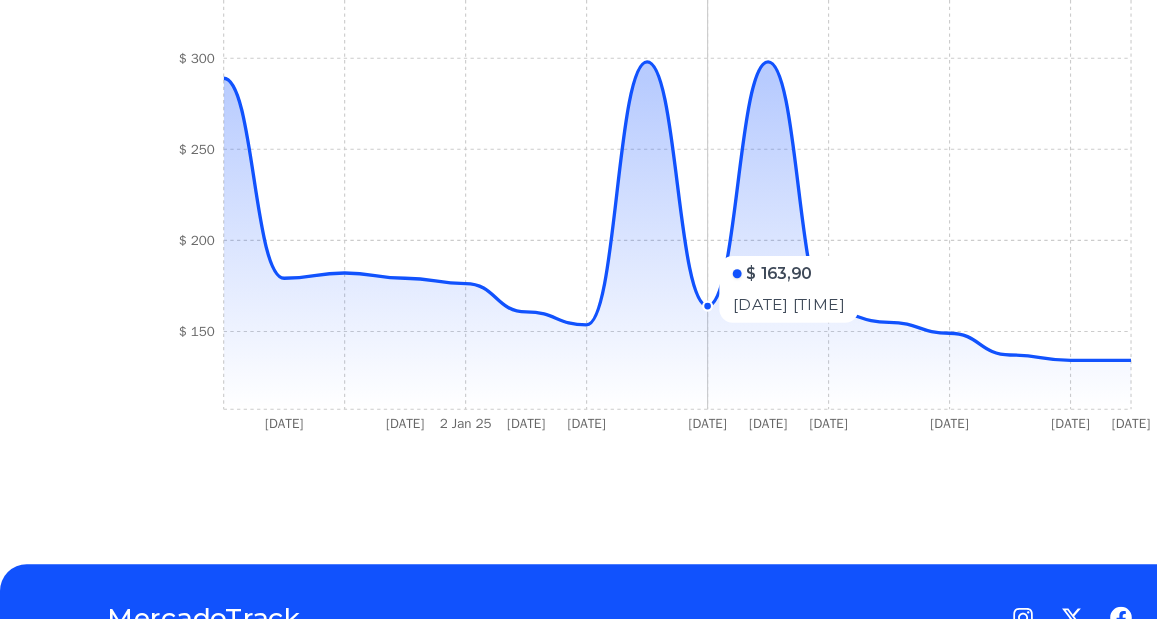 click on "10 Dec 24 17 Dec 24 2 Jan 25 9 Jan 25 9 Jan 25 10 Jan 25 1 Feb 25 2 Feb 25 25 Feb 25 24 Mar 25 1 Aug 25 $ 150 $ 200 $ 250 $ 300 $ 350" 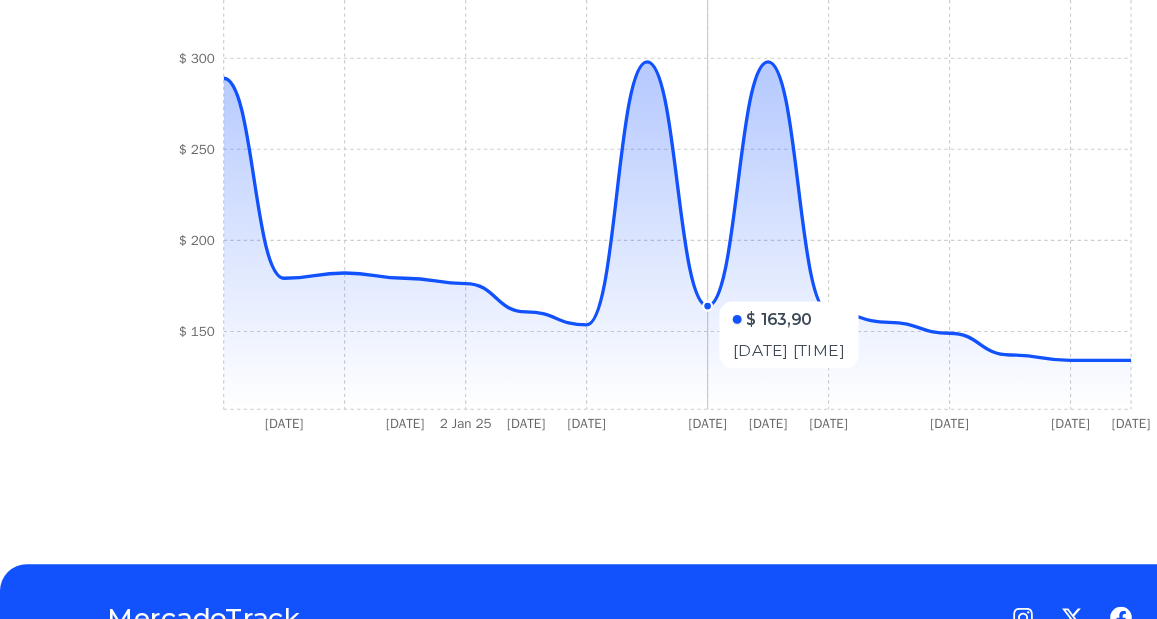click on "10 Dec 24 17 Dec 24 2 Jan 25 9 Jan 25 9 Jan 25 10 Jan 25 1 Feb 25 2 Feb 25 25 Feb 25 24 Mar 25 1 Aug 25 $ 150 $ 200 $ 250 $ 300 $ 350" 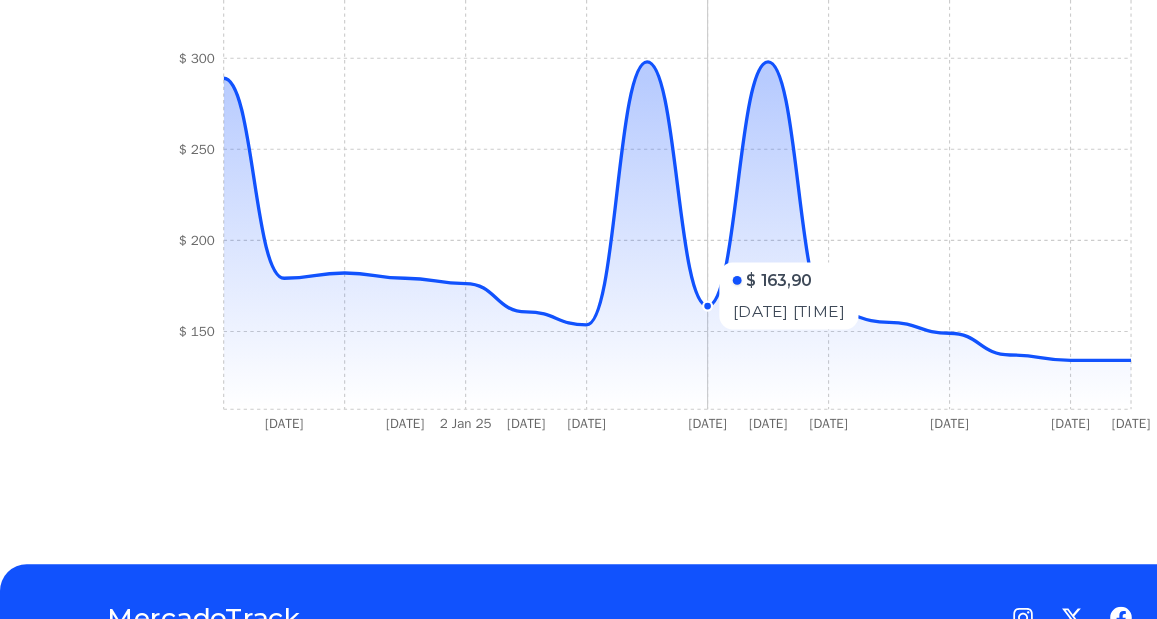 click 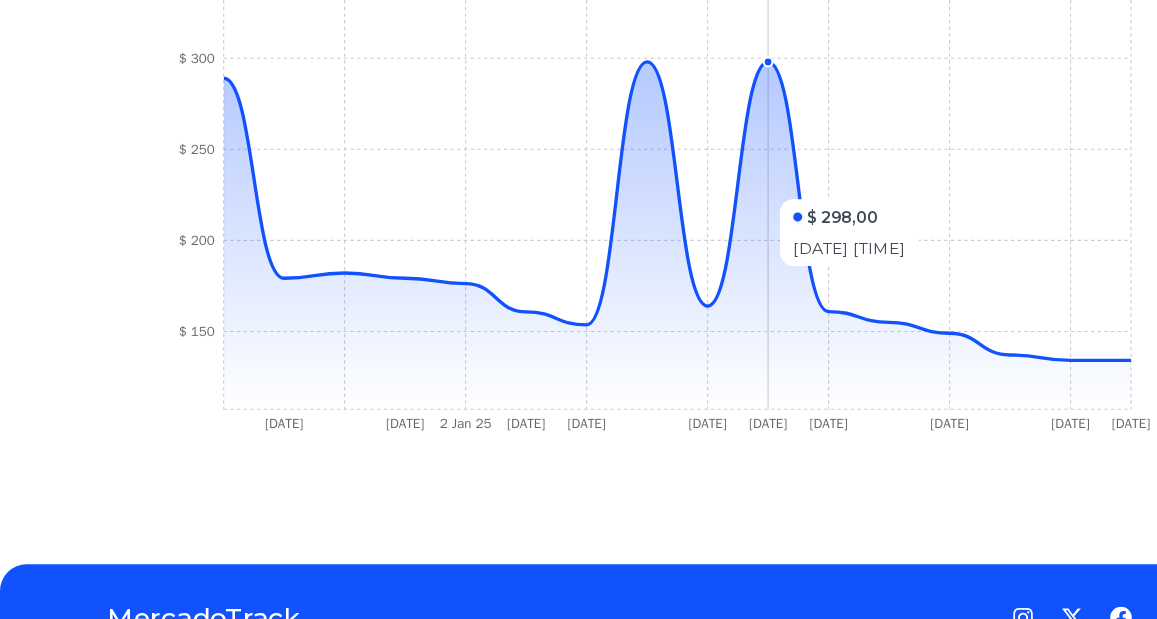 click on "10 Dec 24 17 Dec 24 2 Jan 25 9 Jan 25 9 Jan 25 10 Jan 25 1 Feb 25 2 Feb 25 25 Feb 25 24 Mar 25 1 Aug 25 $ 150 $ 200 $ 250 $ 300 $ 350" 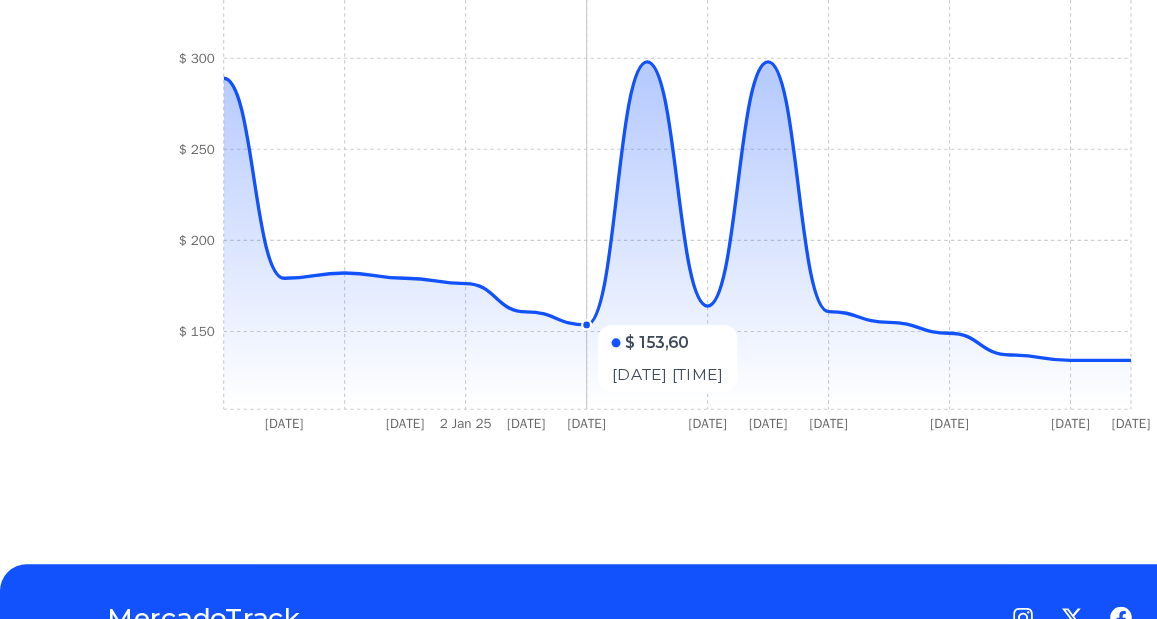 click 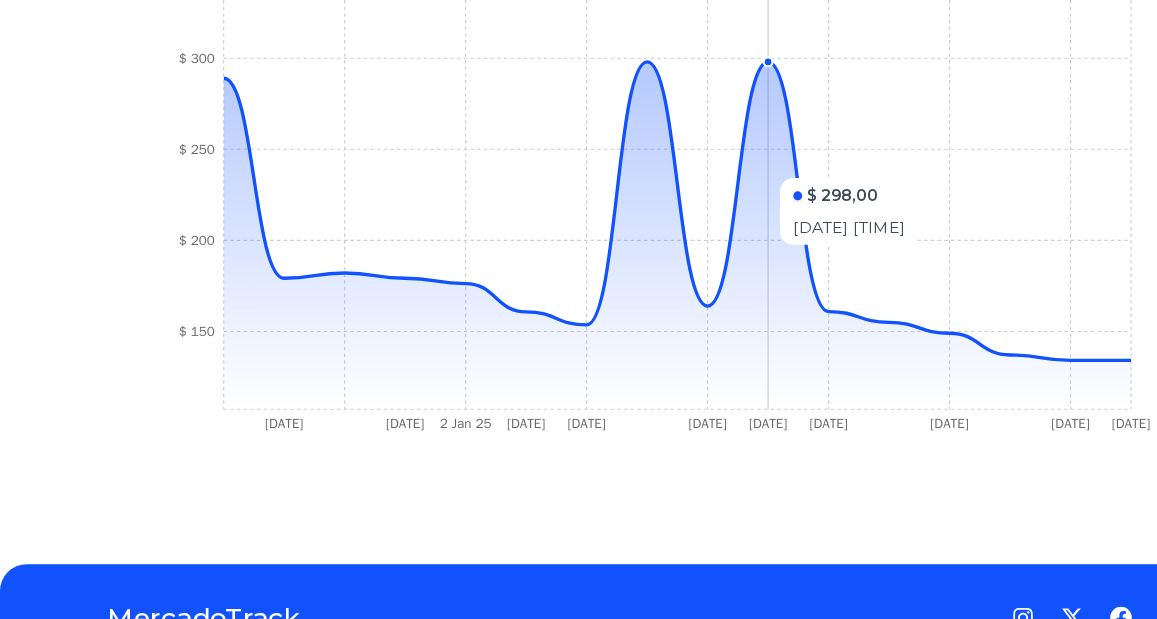 click 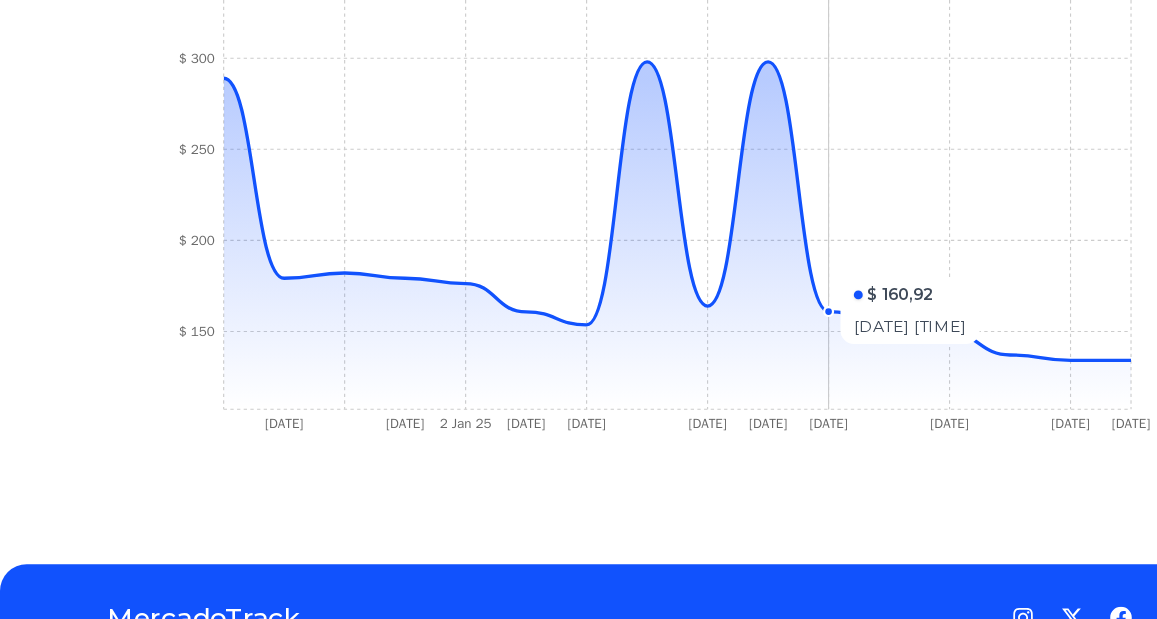 click on "10 Dec 24 17 Dec 24 2 Jan 25 9 Jan 25 9 Jan 25 10 Jan 25 1 Feb 25 2 Feb 25 25 Feb 25 24 Mar 25 1 Aug 25 $ 150 $ 200 $ 250 $ 300 $ 350" 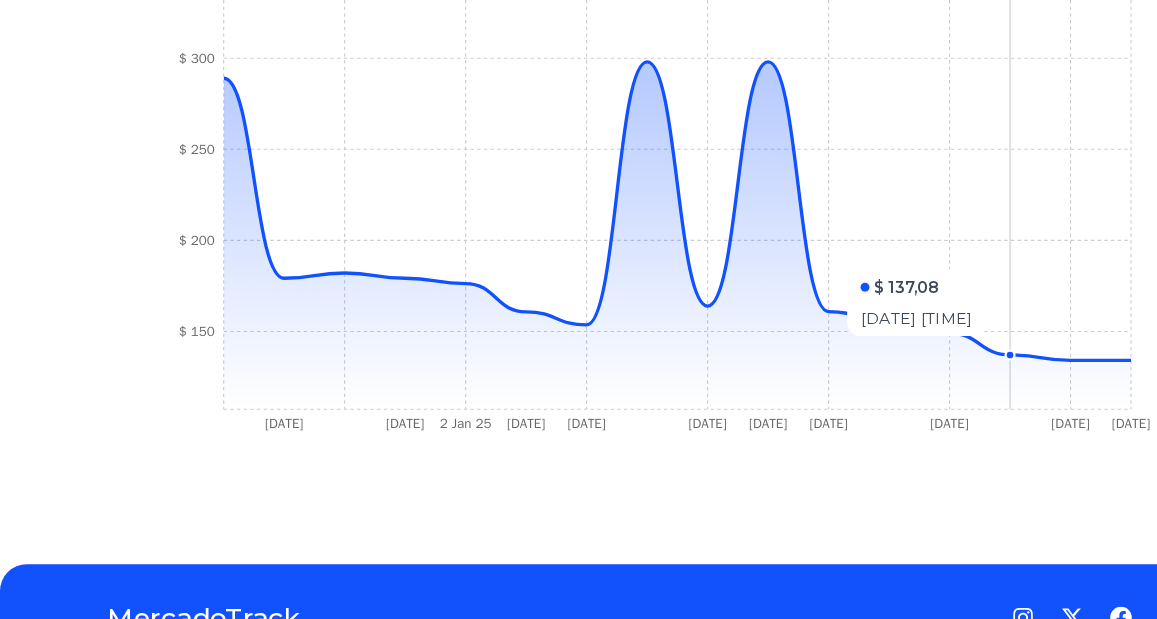 click 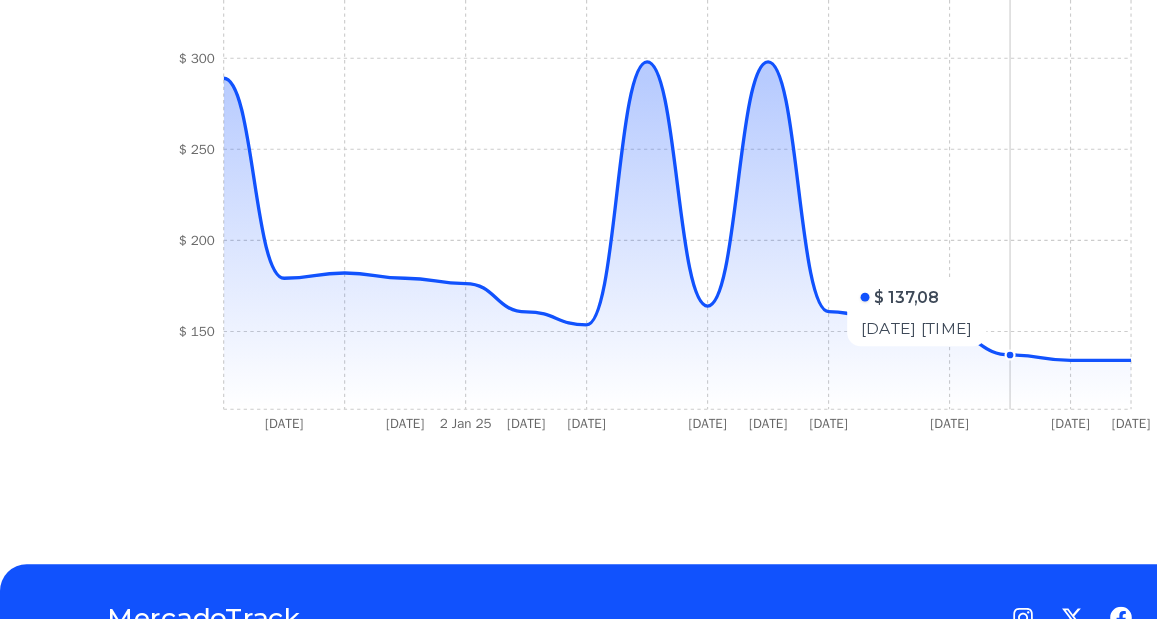 click on "10 Dec 24 17 Dec 24 2 Jan 25 9 Jan 25 9 Jan 25 10 Jan 25 1 Feb 25 2 Feb 25 25 Feb 25 24 Mar 25 1 Aug 25 $ 150 $ 200 $ 250 $ 300 $ 350" 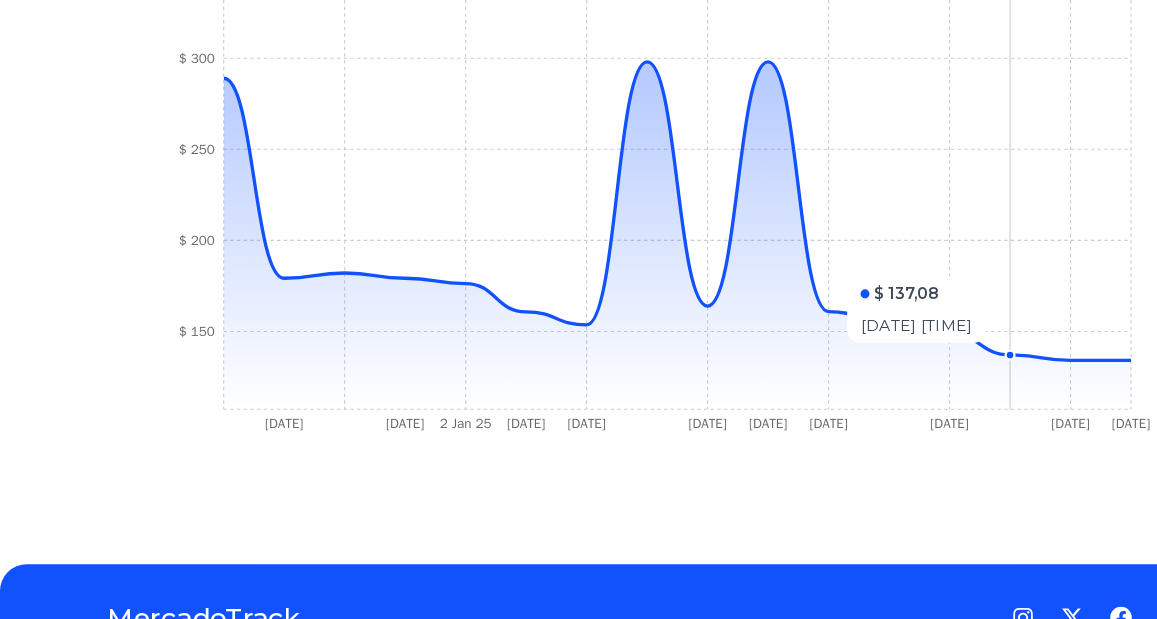 click on "10 Dec 24 17 Dec 24 2 Jan 25 9 Jan 25 9 Jan 25 10 Jan 25 1 Feb 25 2 Feb 25 25 Feb 25 24 Mar 25 1 Aug 25 $ 150 $ 200 $ 250 $ 300 $ 350" 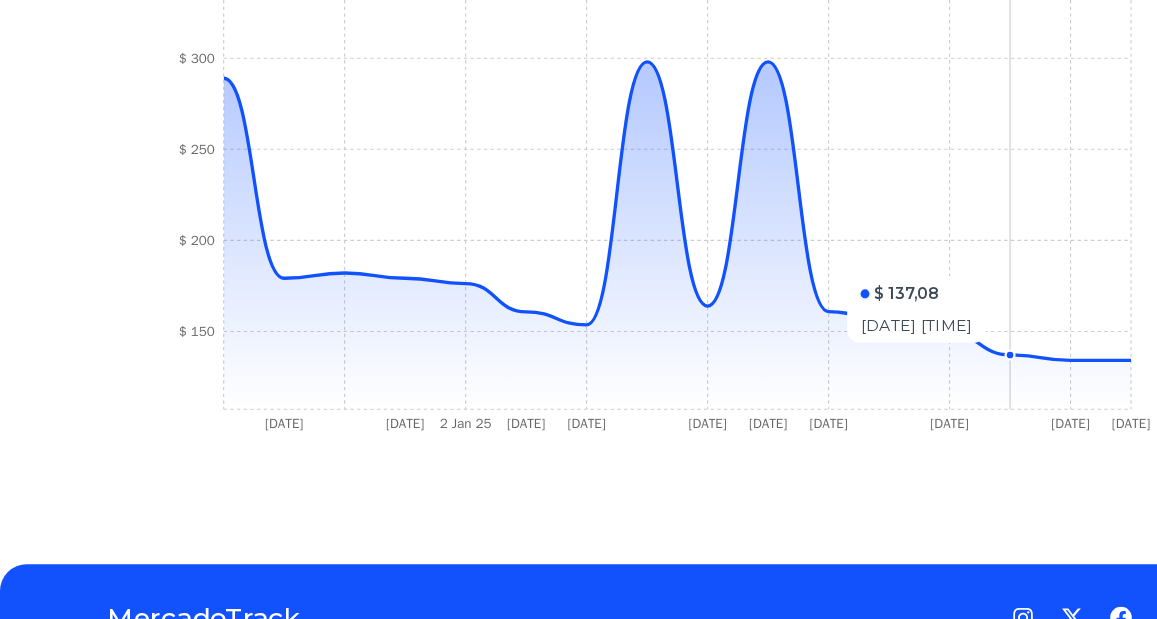 click on "10 Dec 24 17 Dec 24 2 Jan 25 9 Jan 25 9 Jan 25 10 Jan 25 1 Feb 25 2 Feb 25 25 Feb 25 24 Mar 25 1 Aug 25 $ 150 $ 200 $ 250 $ 300 $ 350" 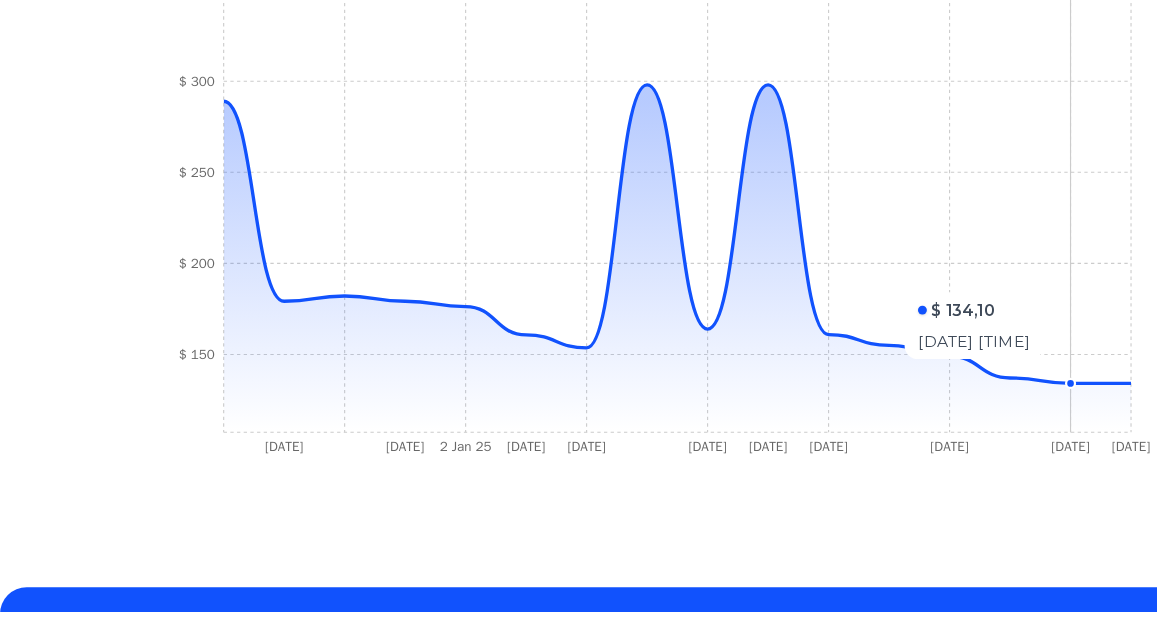 scroll, scrollTop: 789, scrollLeft: 0, axis: vertical 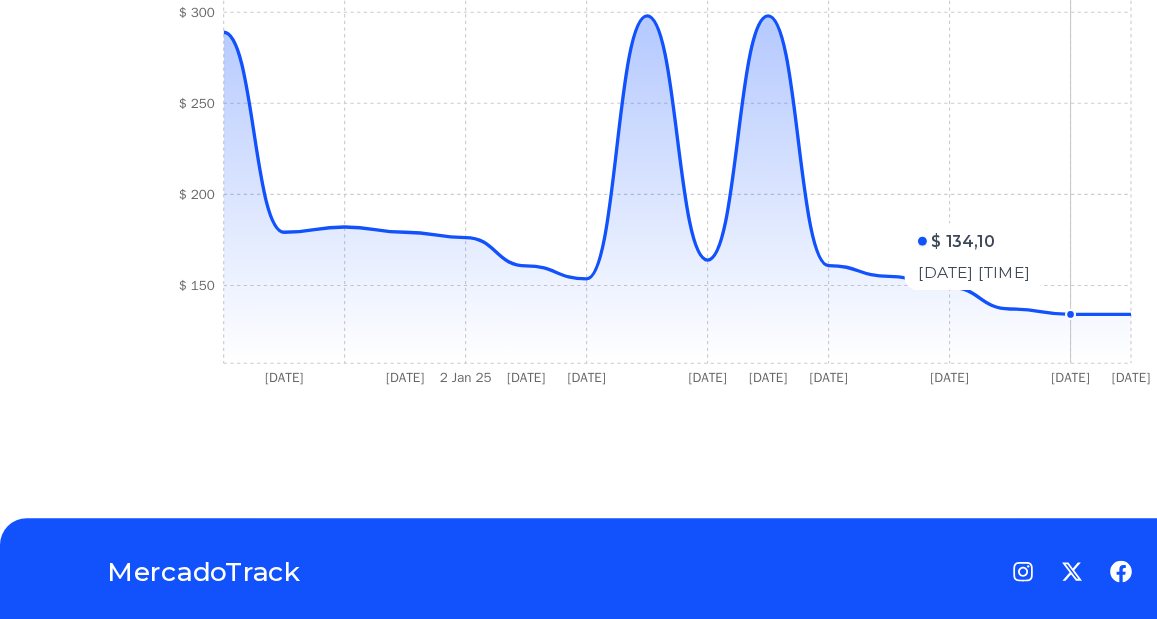 click 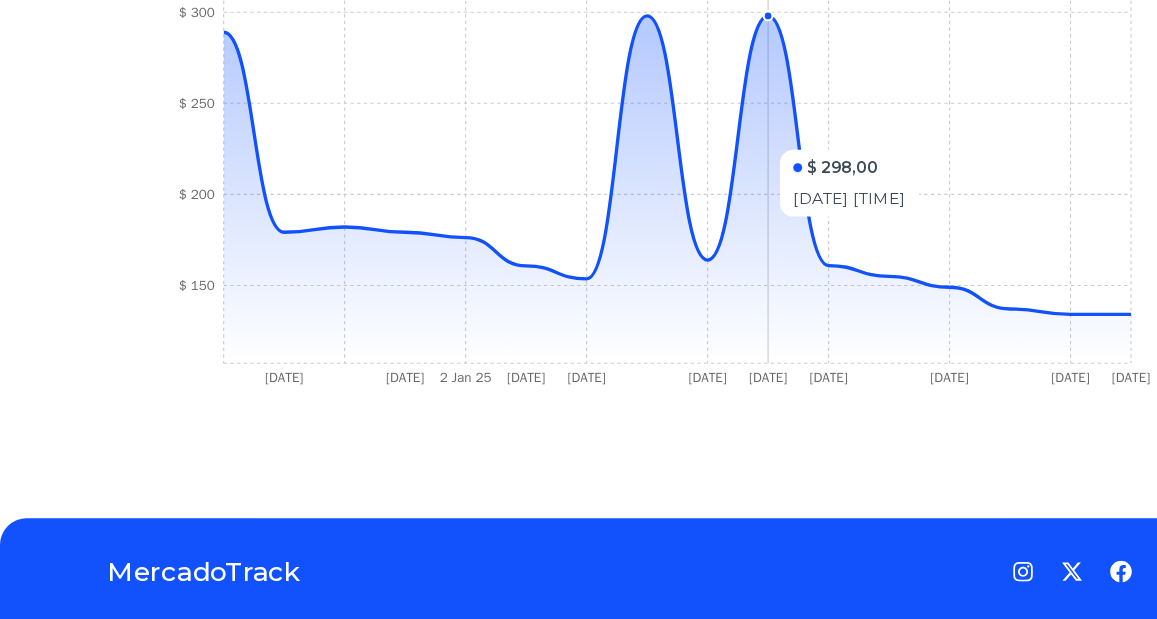 click on "10 Dec 24 17 Dec 24 2 Jan 25 9 Jan 25 9 Jan 25 10 Jan 25 1 Feb 25 2 Feb 25 25 Feb 25 24 Mar 25 1 Aug 25 $ 150 $ 200 $ 250 $ 300 $ 350" 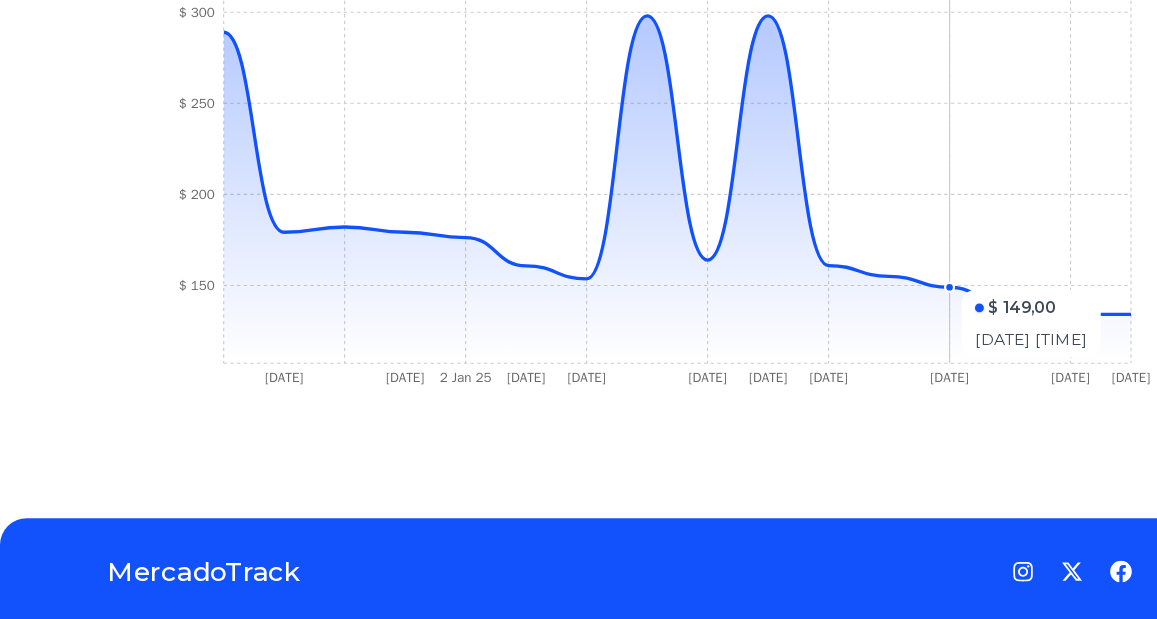 click 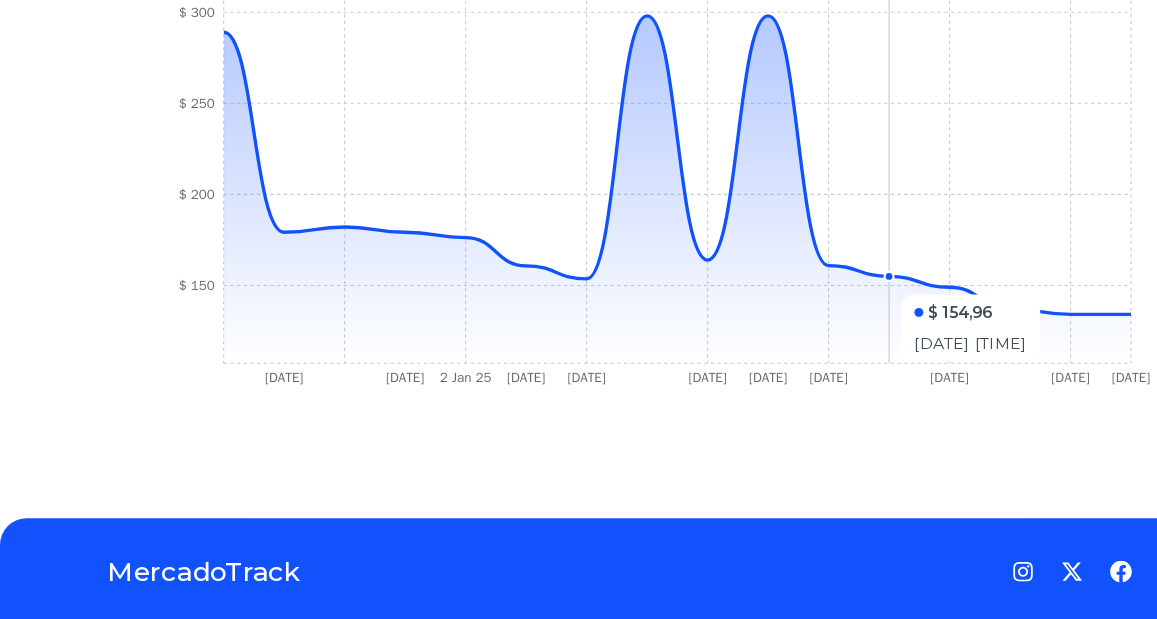 click 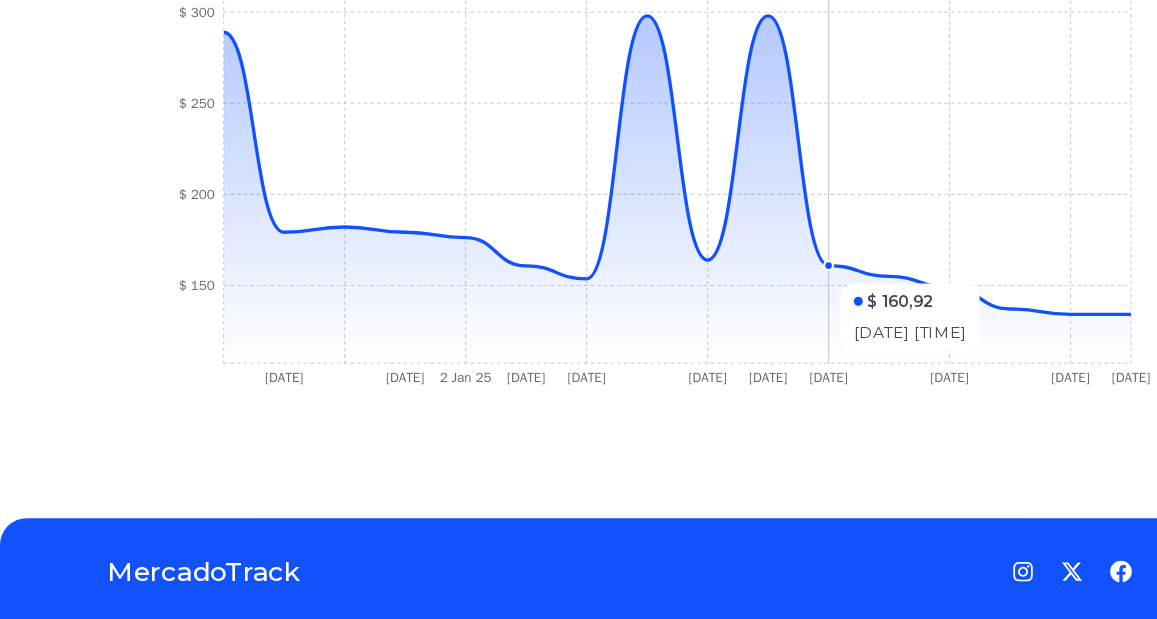 click 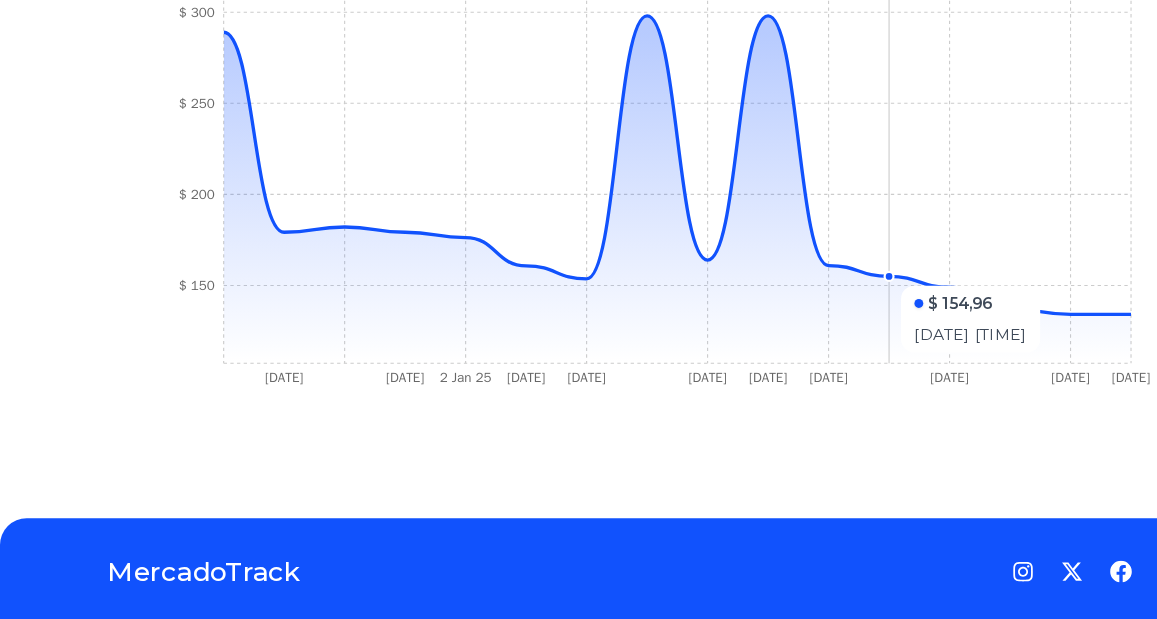 click on "10 Dec 24 17 Dec 24 2 Jan 25 9 Jan 25 9 Jan 25 10 Jan 25 1 Feb 25 2 Feb 25 25 Feb 25 24 Mar 25 1 Aug 25 $ 150 $ 200 $ 250 $ 300 $ 350" 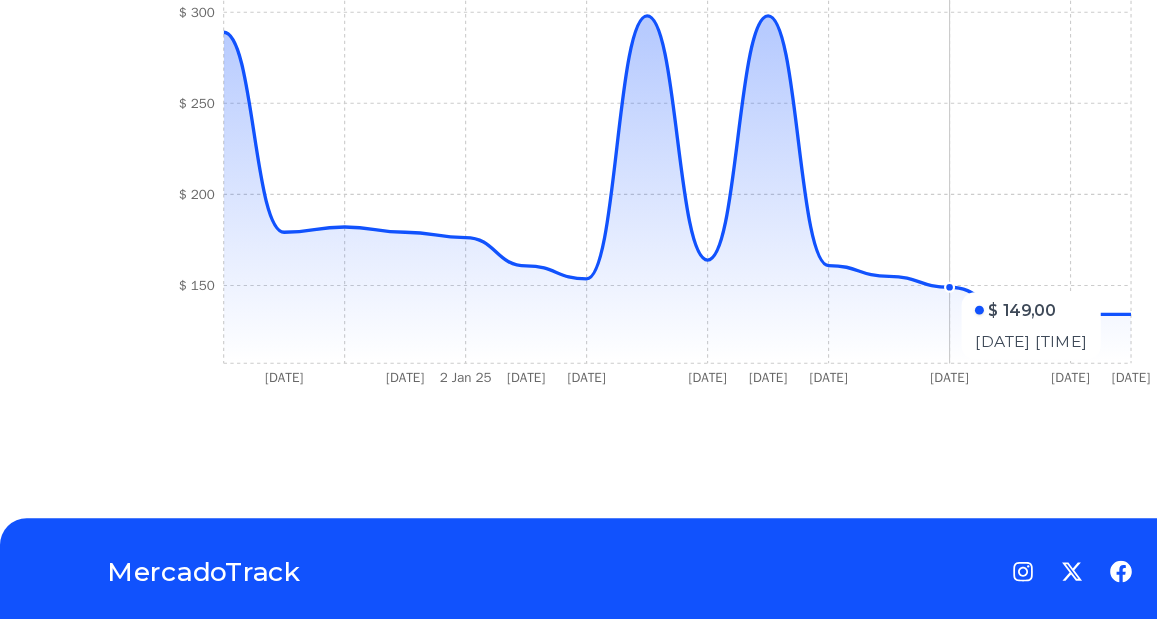 click 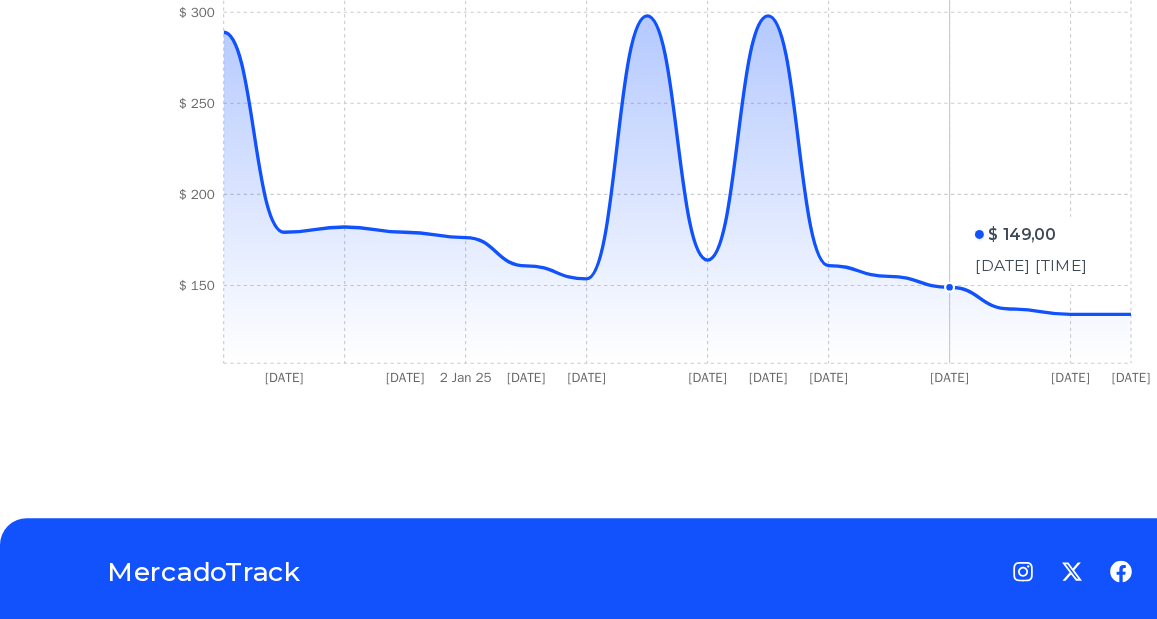 click 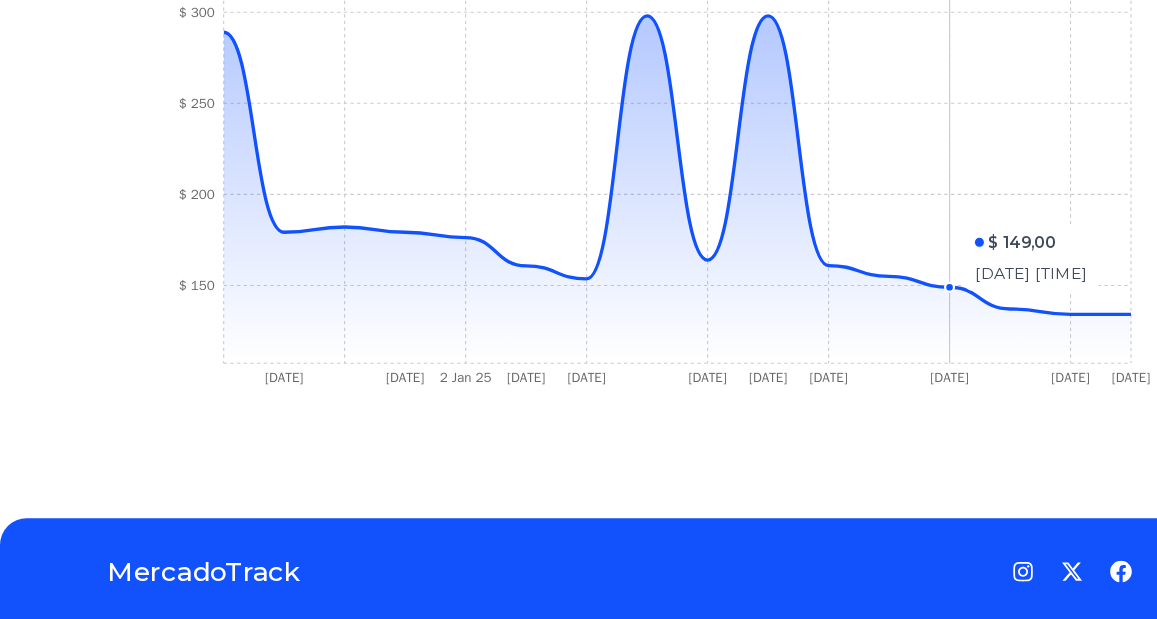 click 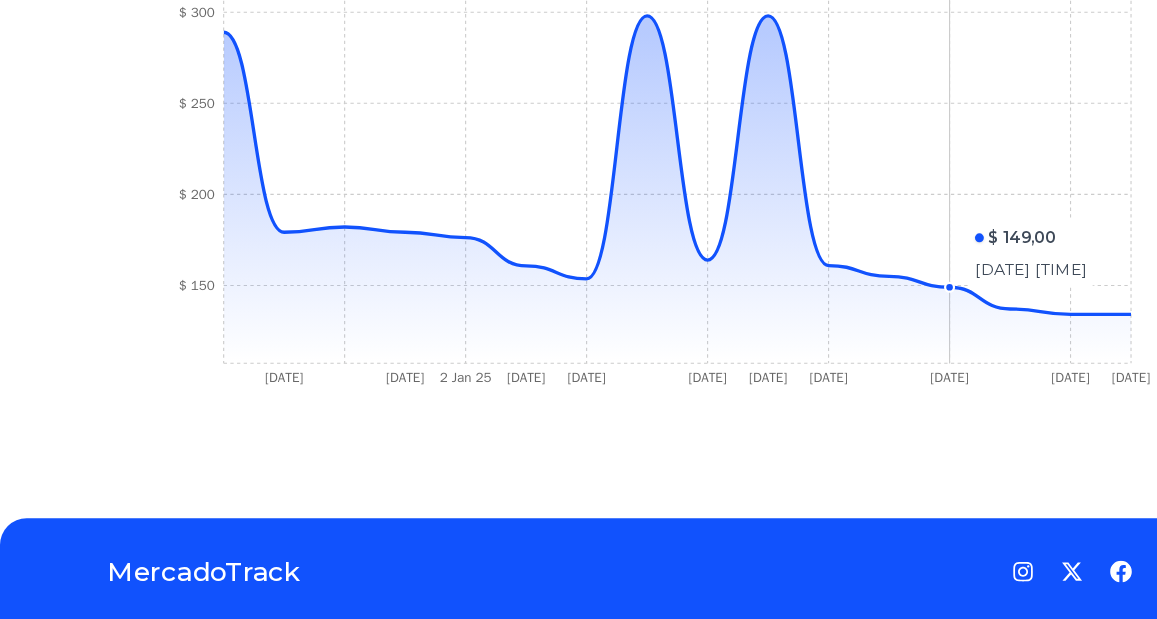 click on "10 Dec 24 17 Dec 24 2 Jan 25 9 Jan 25 9 Jan 25 10 Jan 25 1 Feb 25 2 Feb 25 25 Feb 25 24 Mar 25 1 Aug 25 $ 150 $ 200 $ 250 $ 300 $ 350" 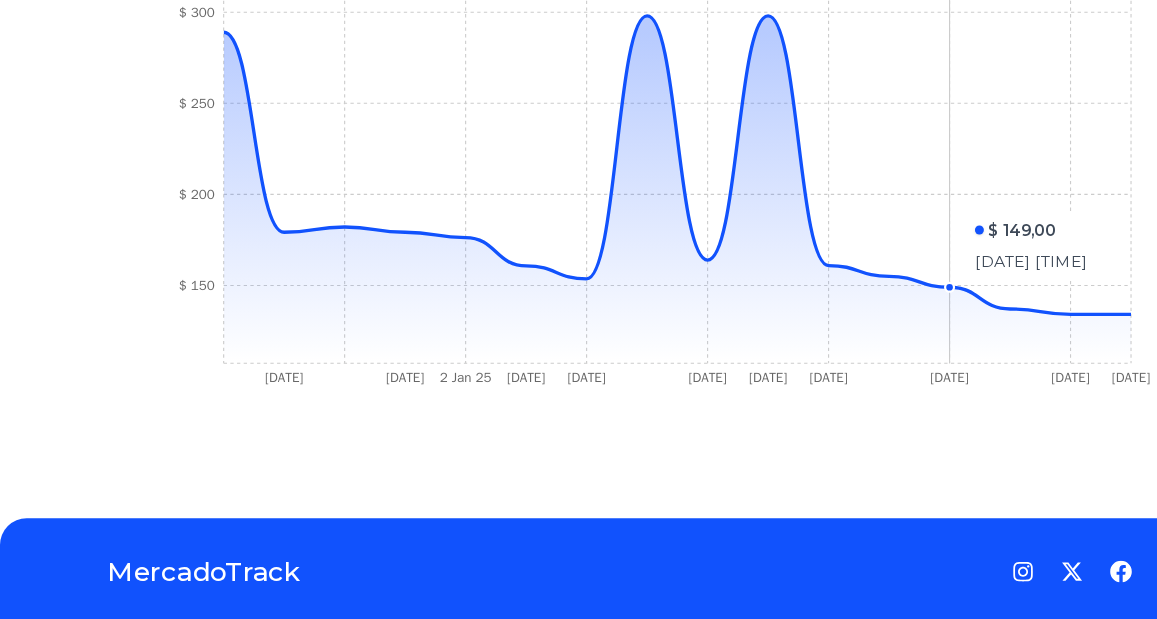 click 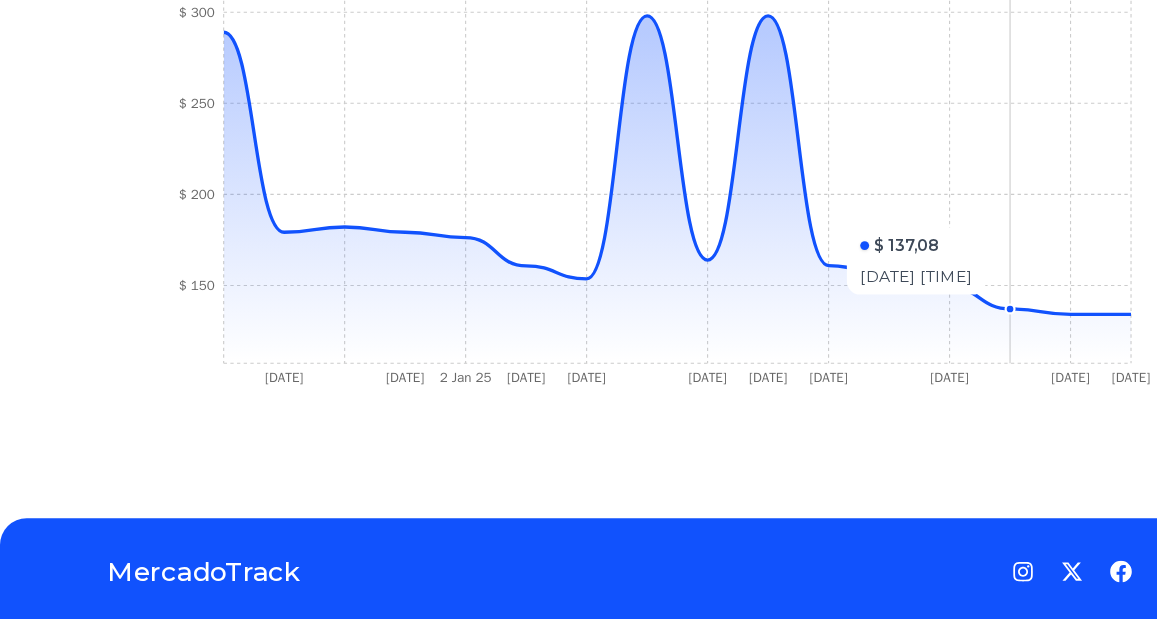 click 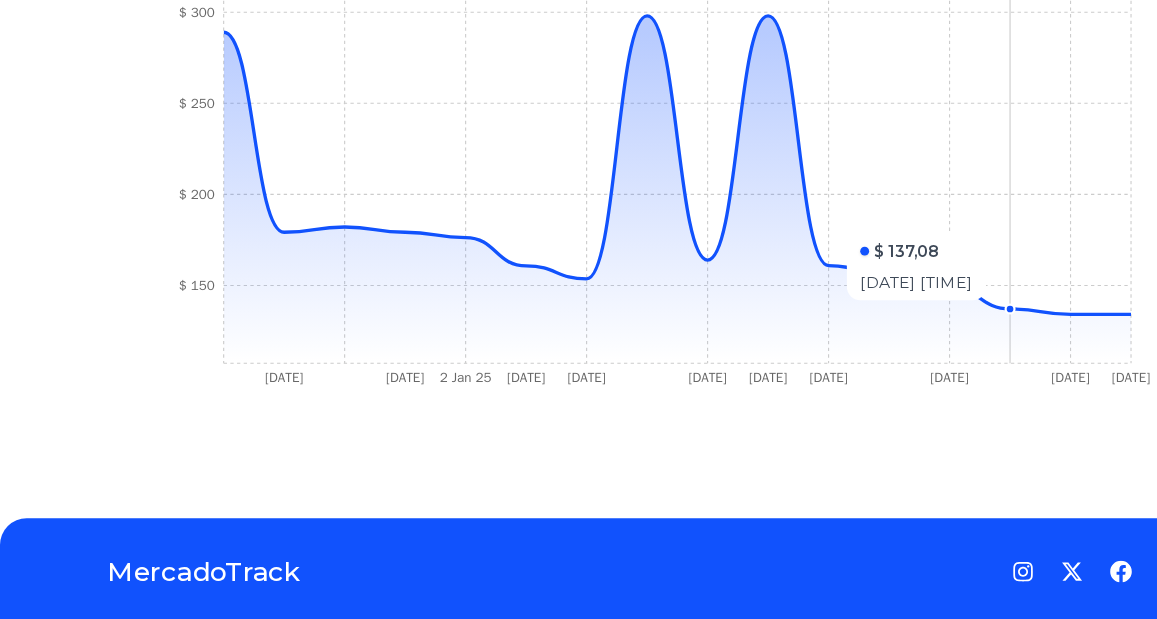 click 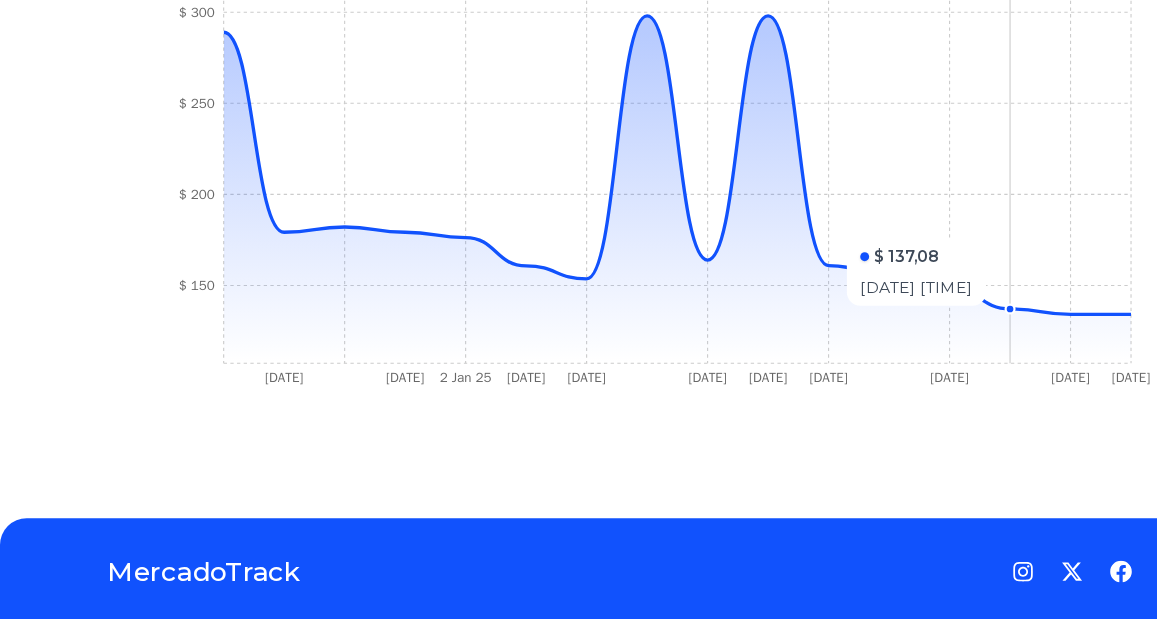 click 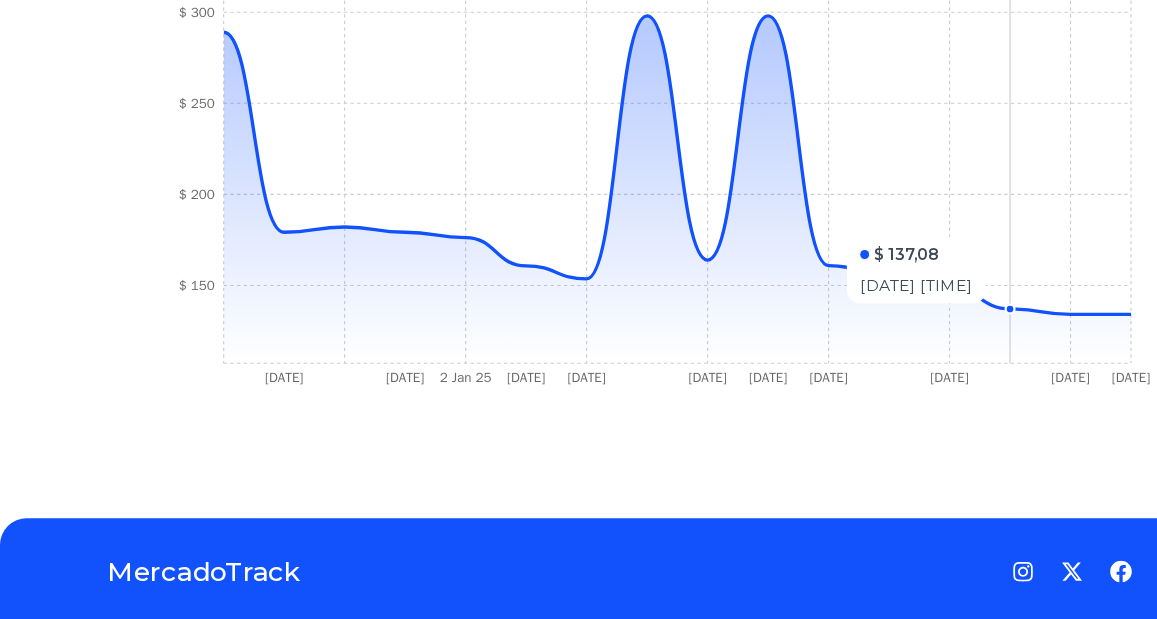 click 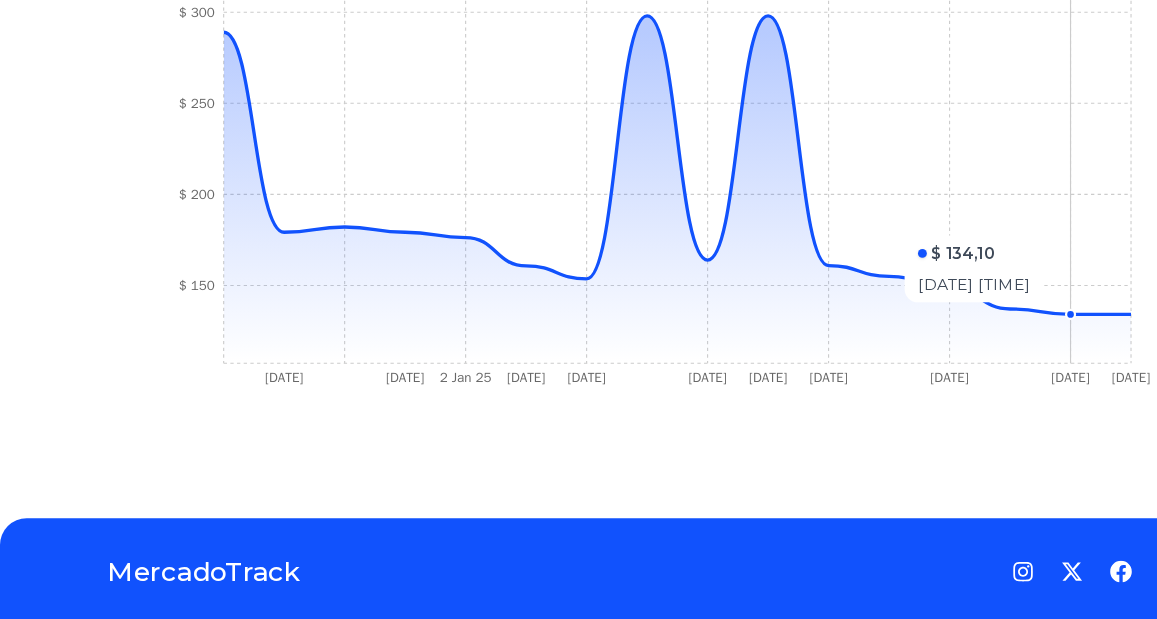 click 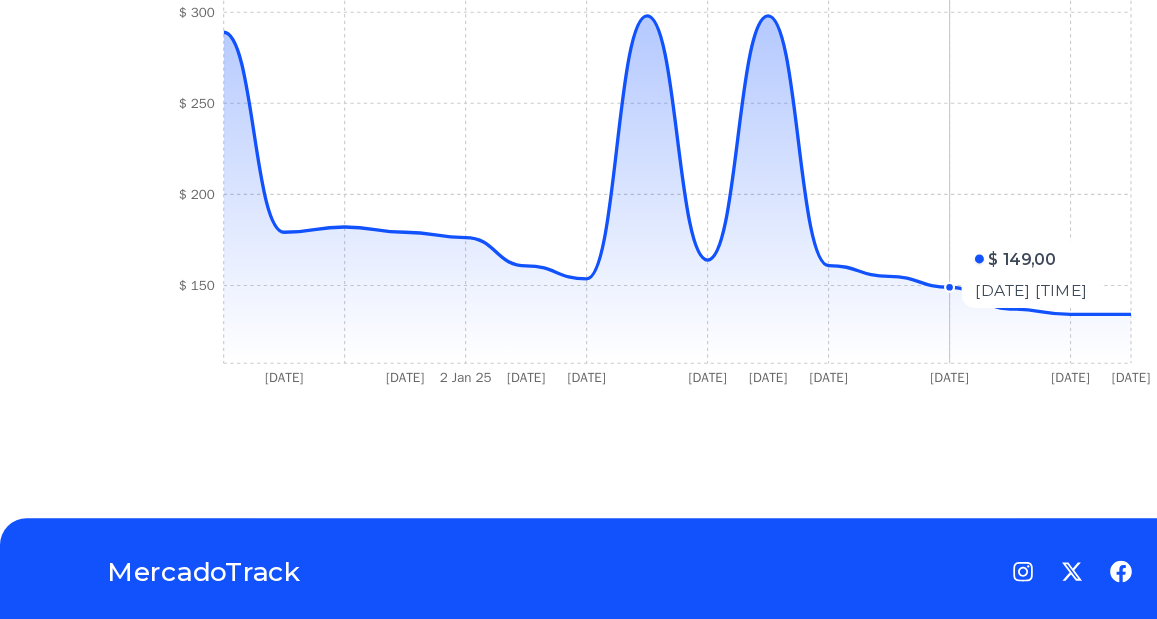 click 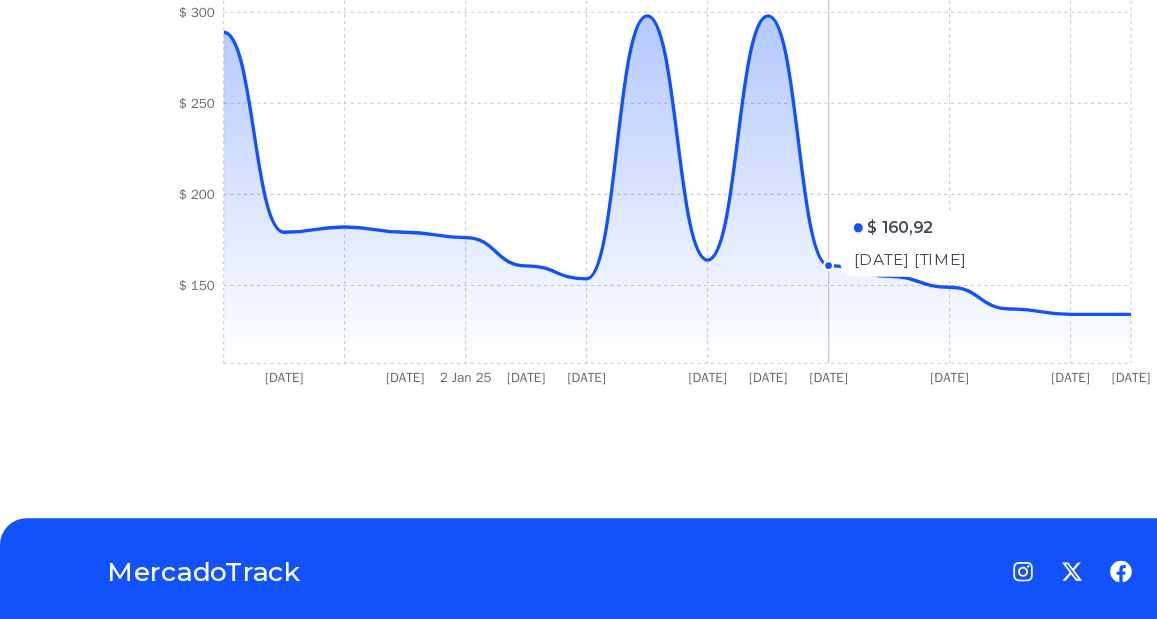 click 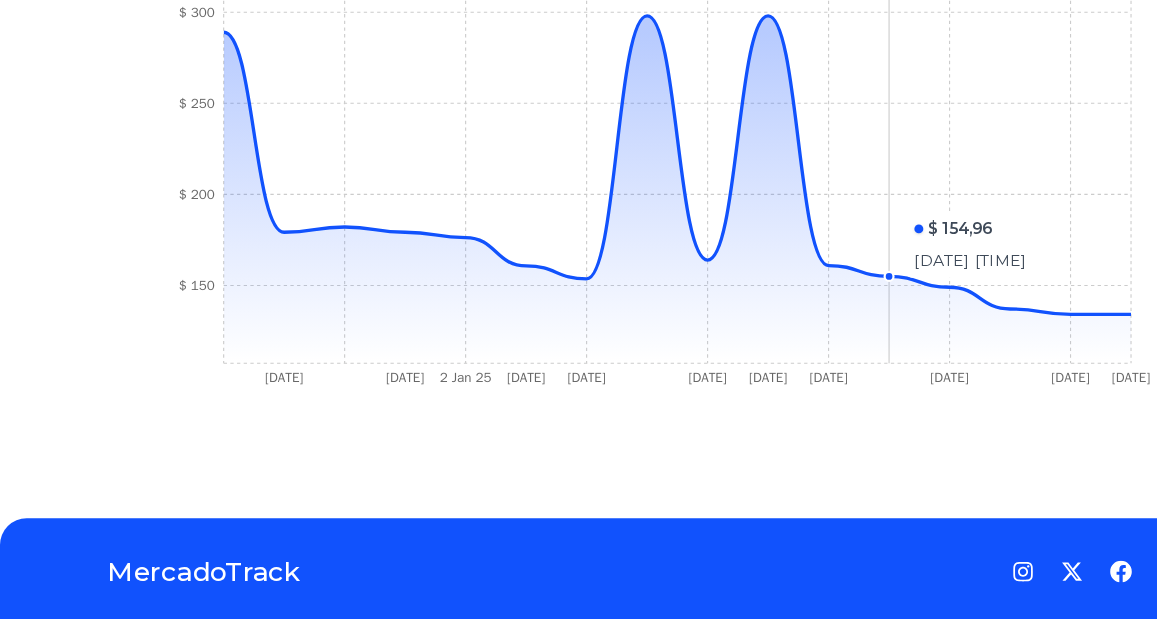 click 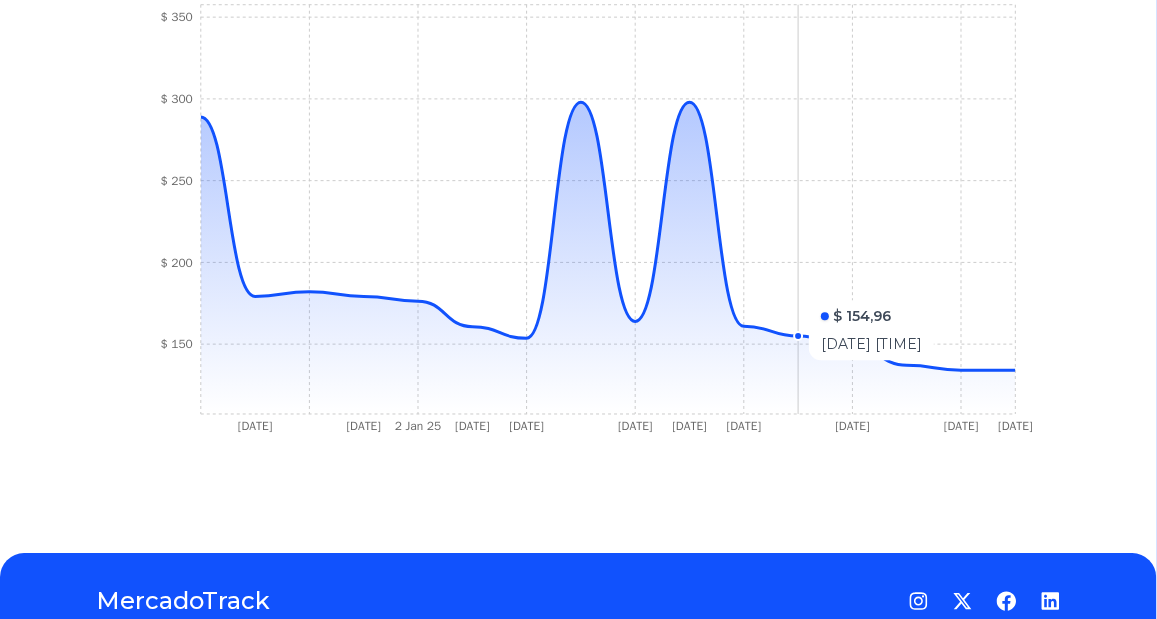scroll, scrollTop: 786, scrollLeft: 0, axis: vertical 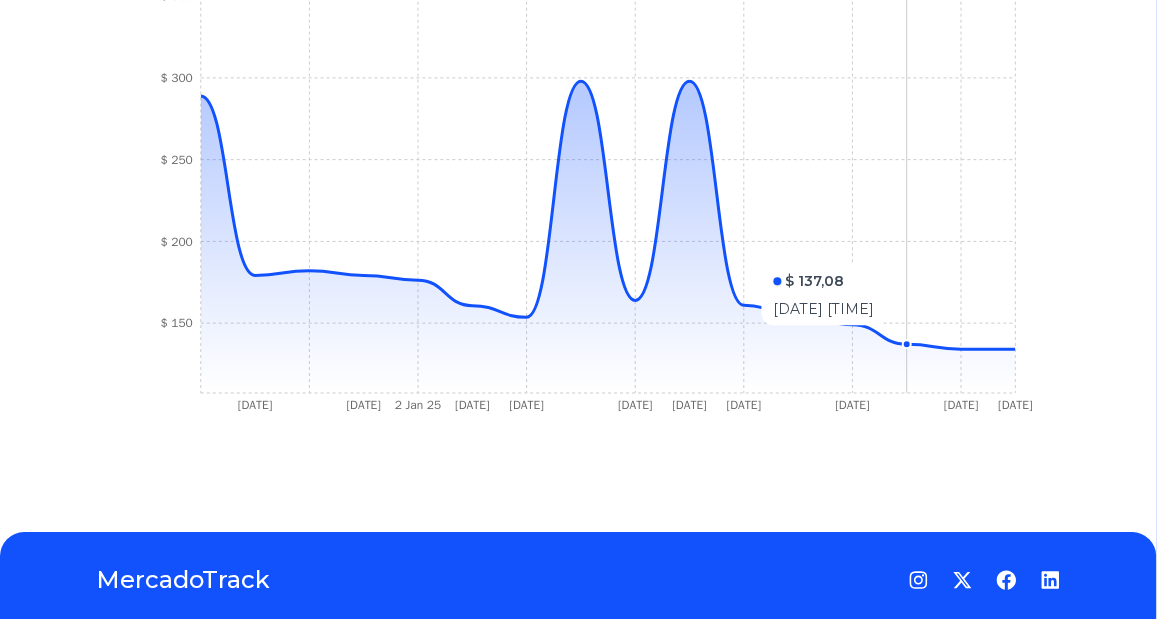 click on "10 Dec 24 17 Dec 24 2 Jan 25 9 Jan 25 9 Jan 25 10 Jan 25 1 Feb 25 2 Feb 25 25 Feb 25 24 Mar 25 1 Aug 25 $ 150 $ 200 $ 250 $ 300 $ 350" 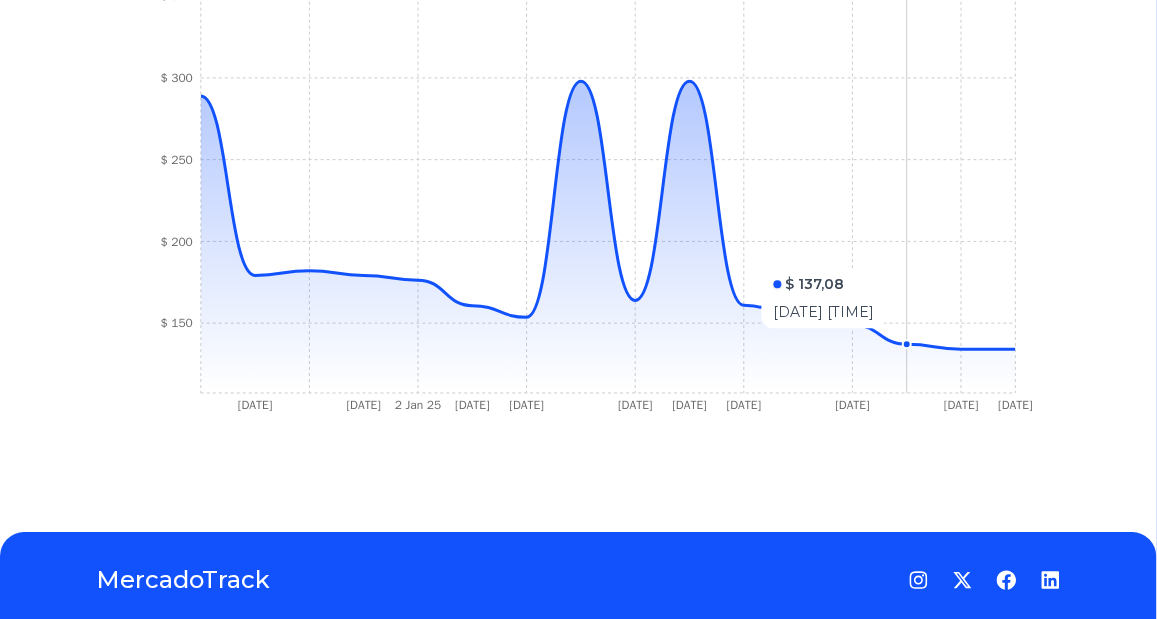 click 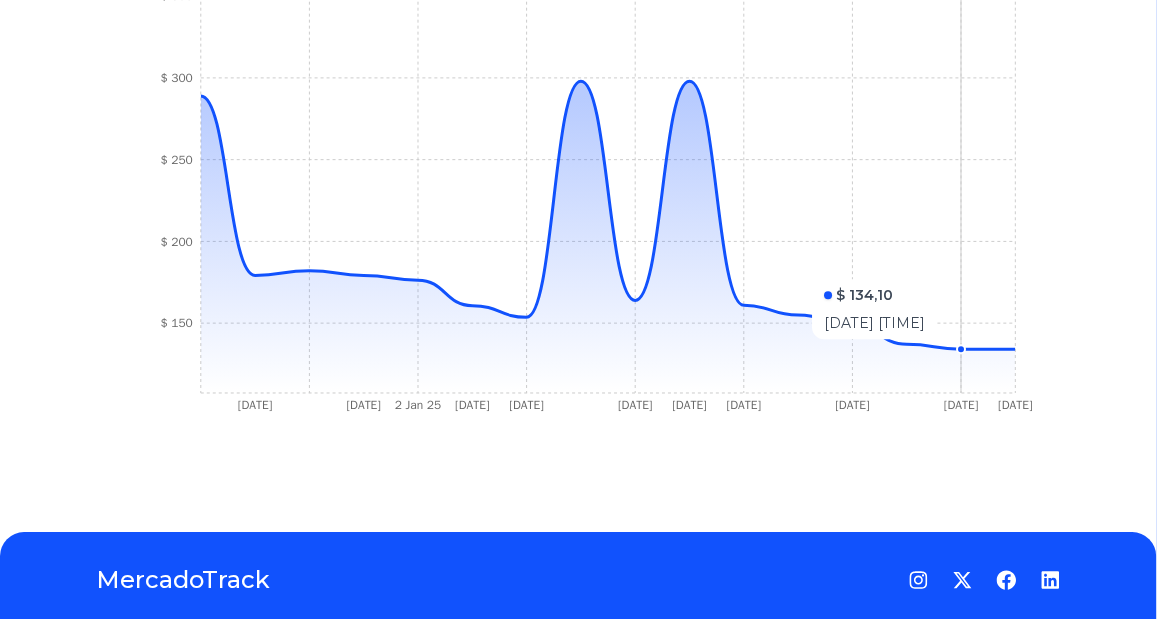 click on "10 Dec 24 17 Dec 24 2 Jan 25 9 Jan 25 9 Jan 25 10 Jan 25 1 Feb 25 2 Feb 25 25 Feb 25 24 Mar 25 1 Aug 25 $ 150 $ 200 $ 250 $ 300 $ 350" 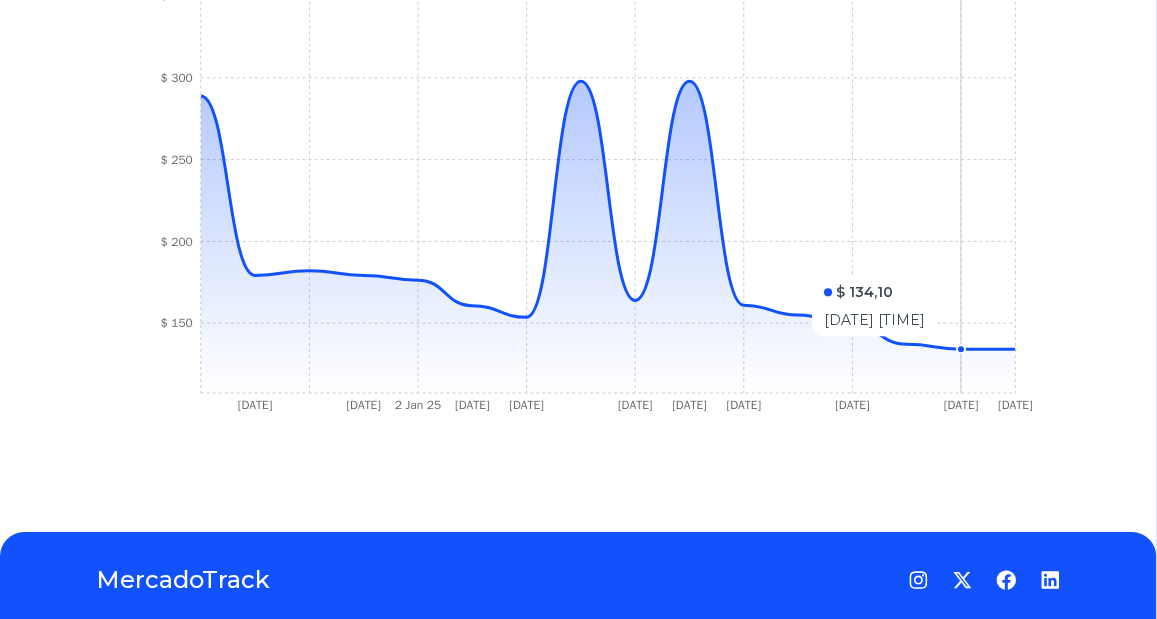 click 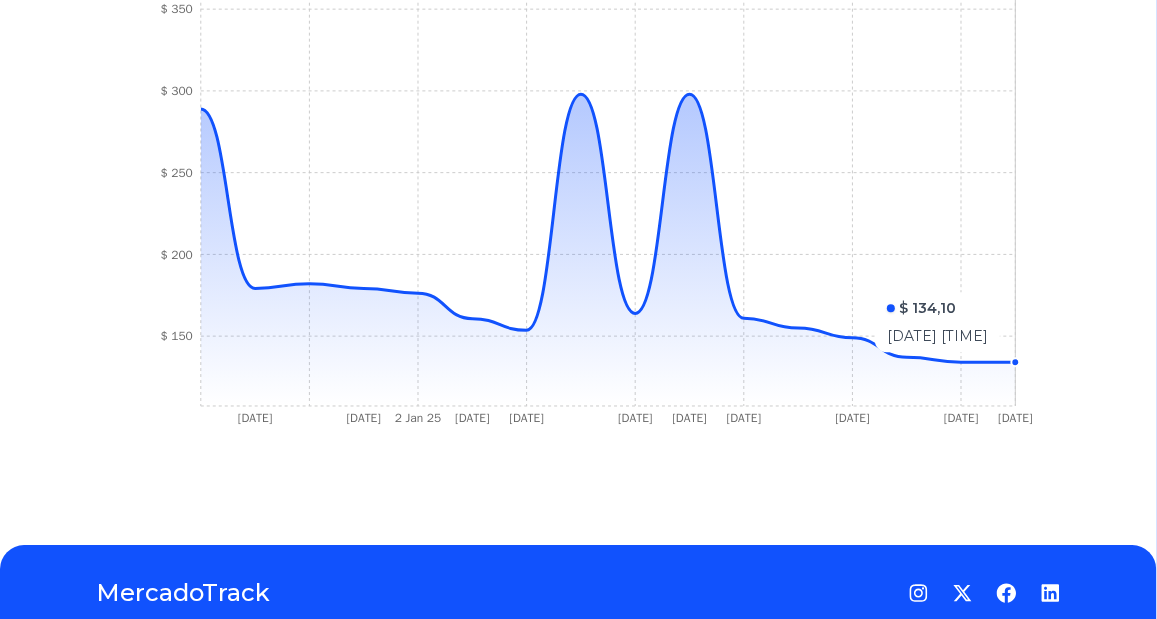 scroll, scrollTop: 786, scrollLeft: 0, axis: vertical 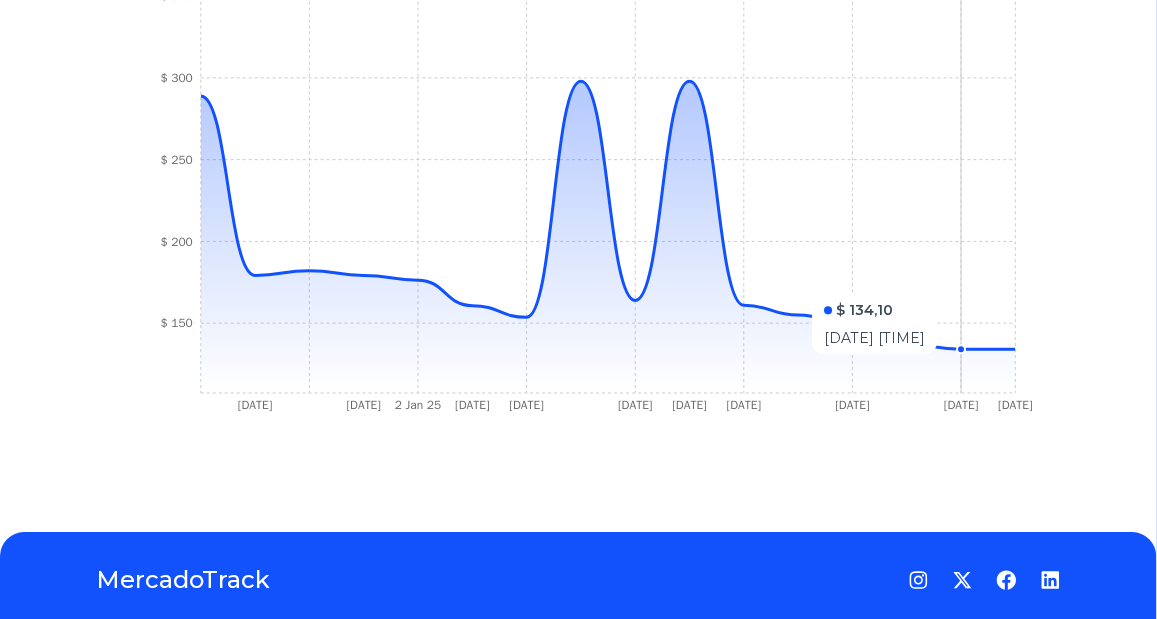 click 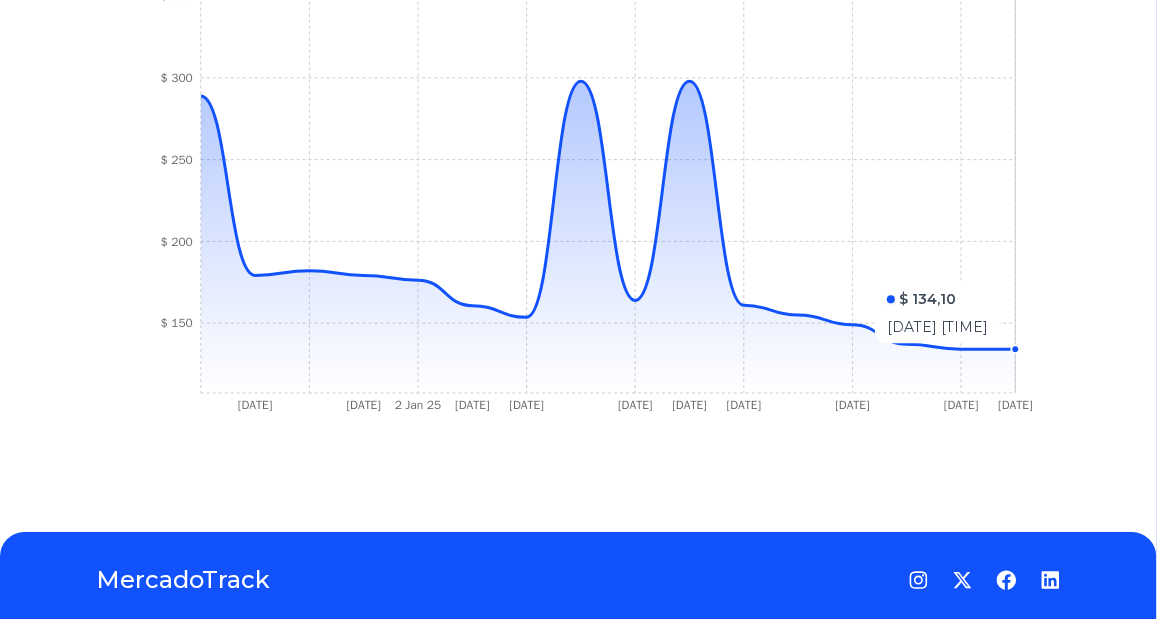 click 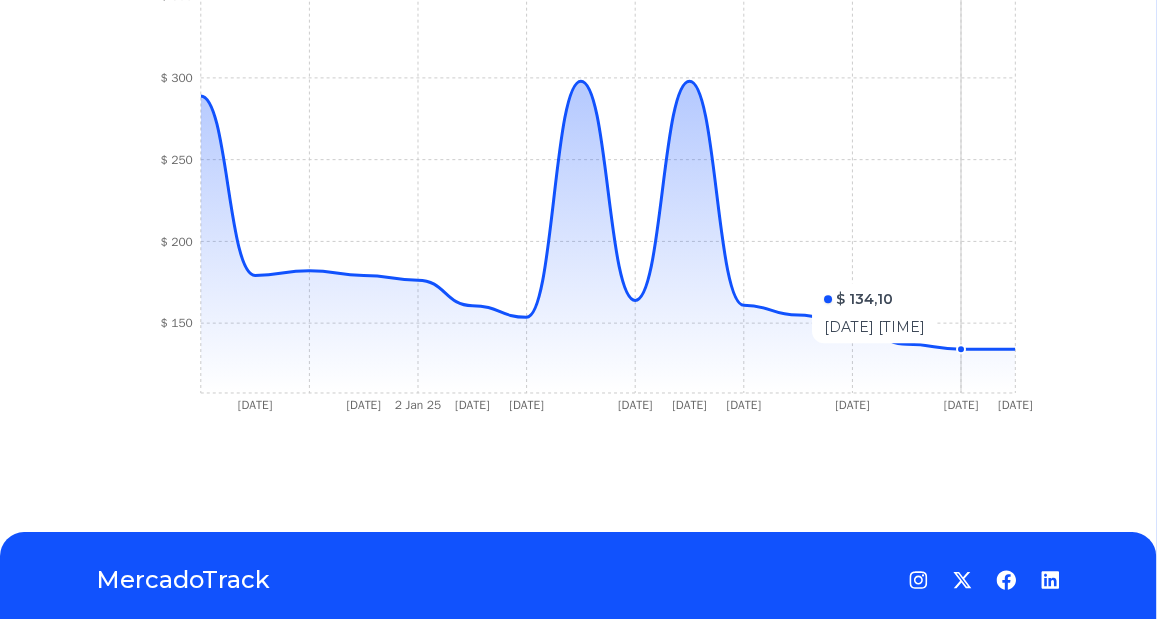 click 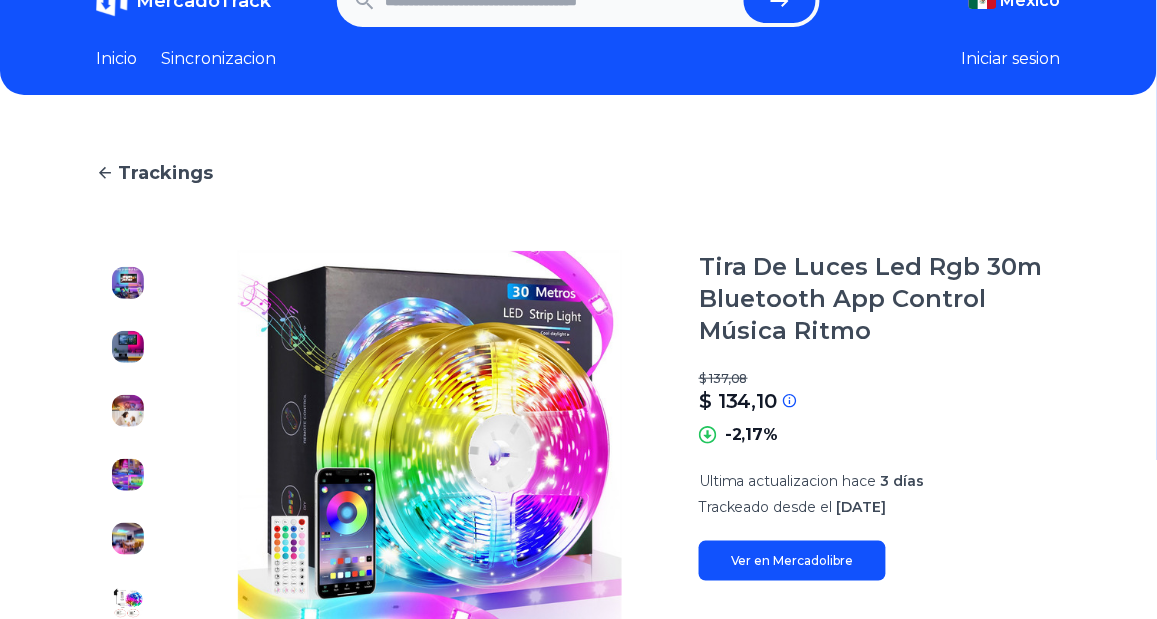 scroll, scrollTop: 0, scrollLeft: 0, axis: both 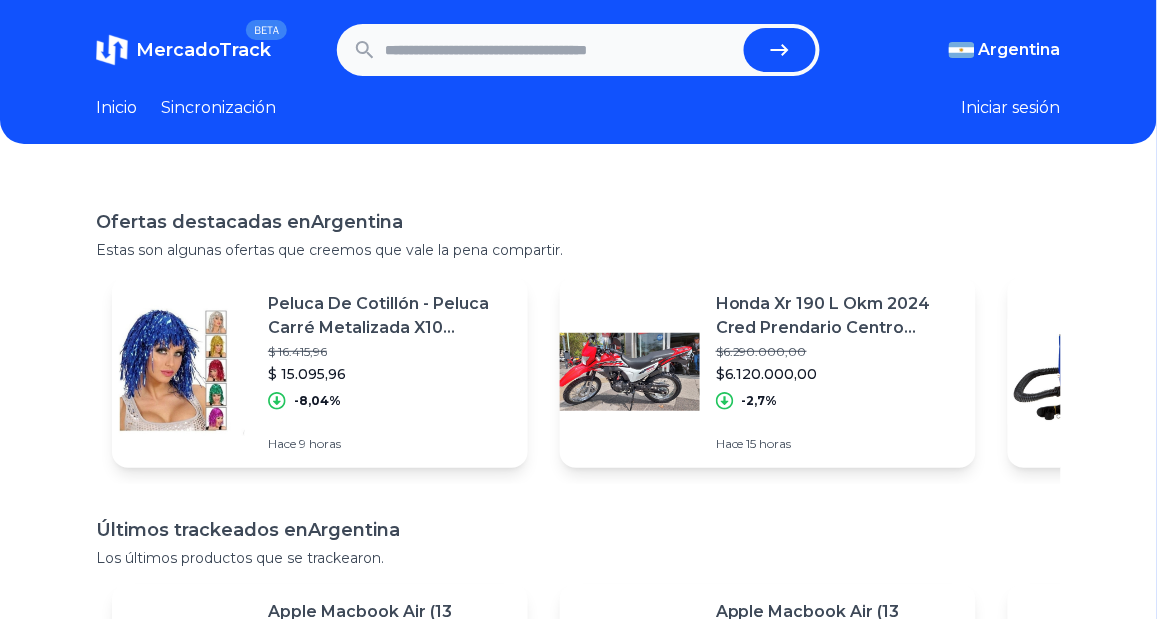 click on "Argentina" at bounding box center [1020, 49] 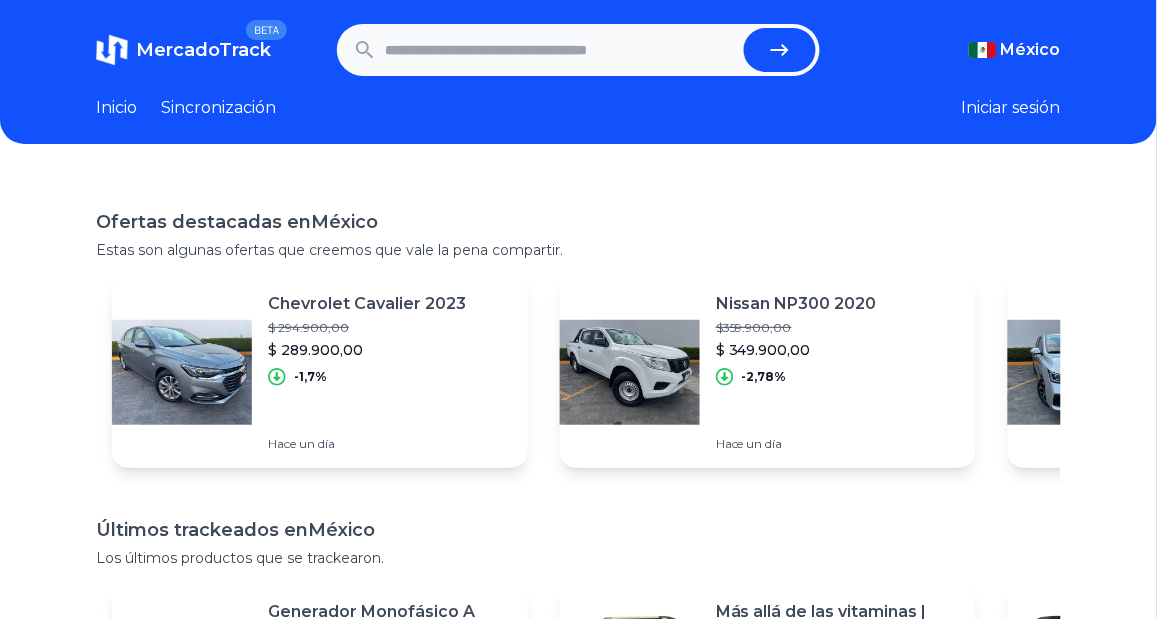 click at bounding box center (560, 50) 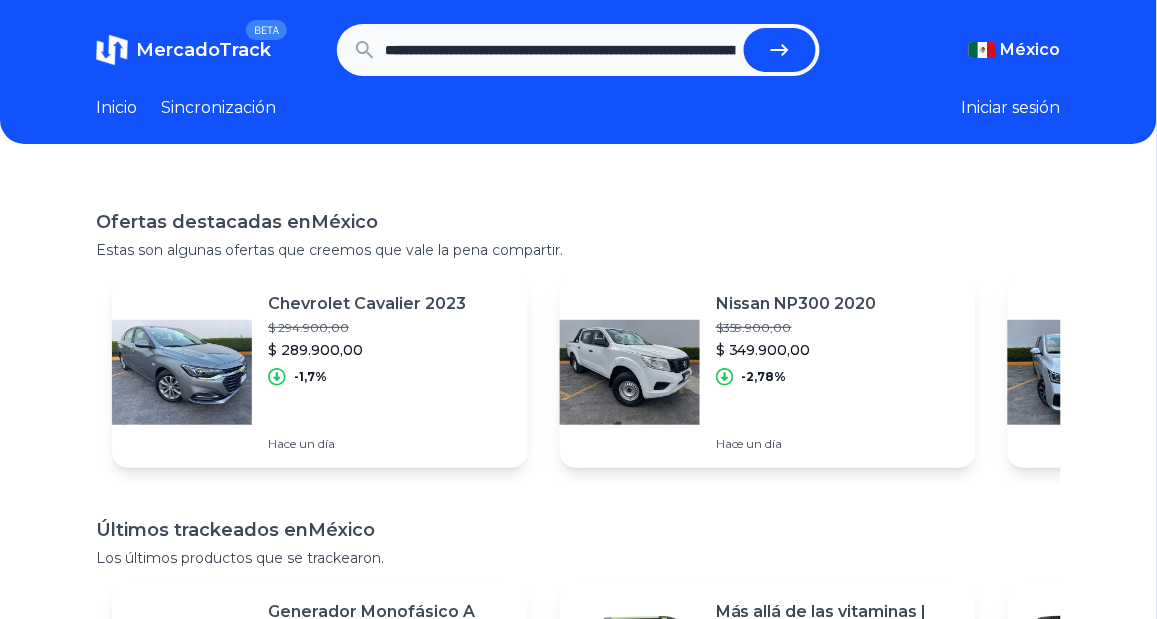scroll, scrollTop: 0, scrollLeft: 1137, axis: horizontal 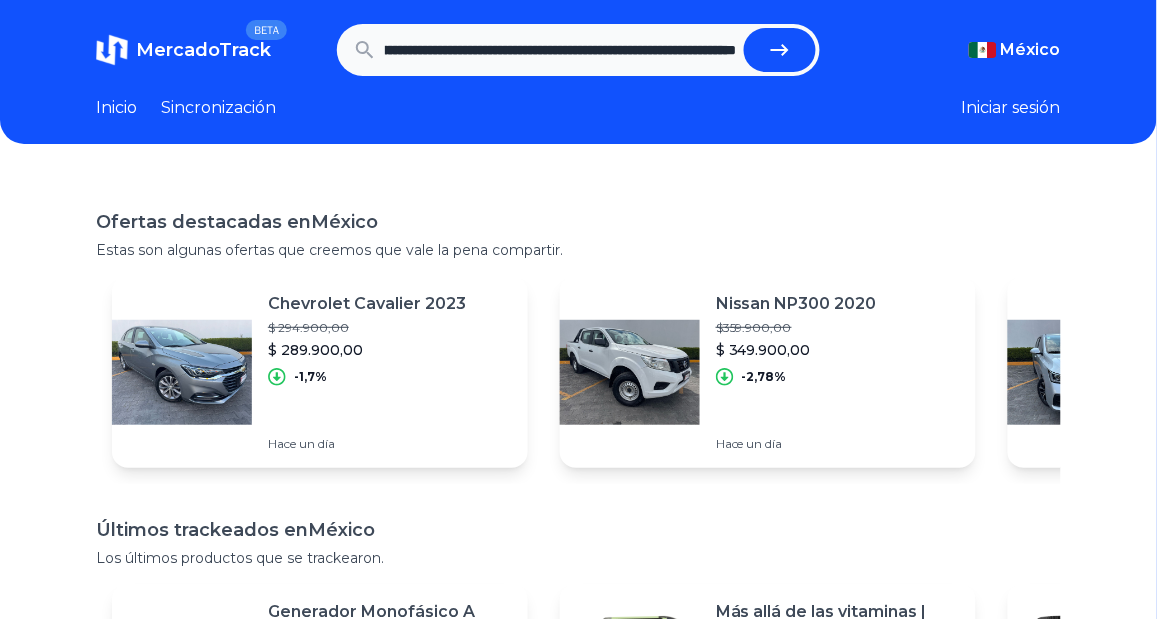 click 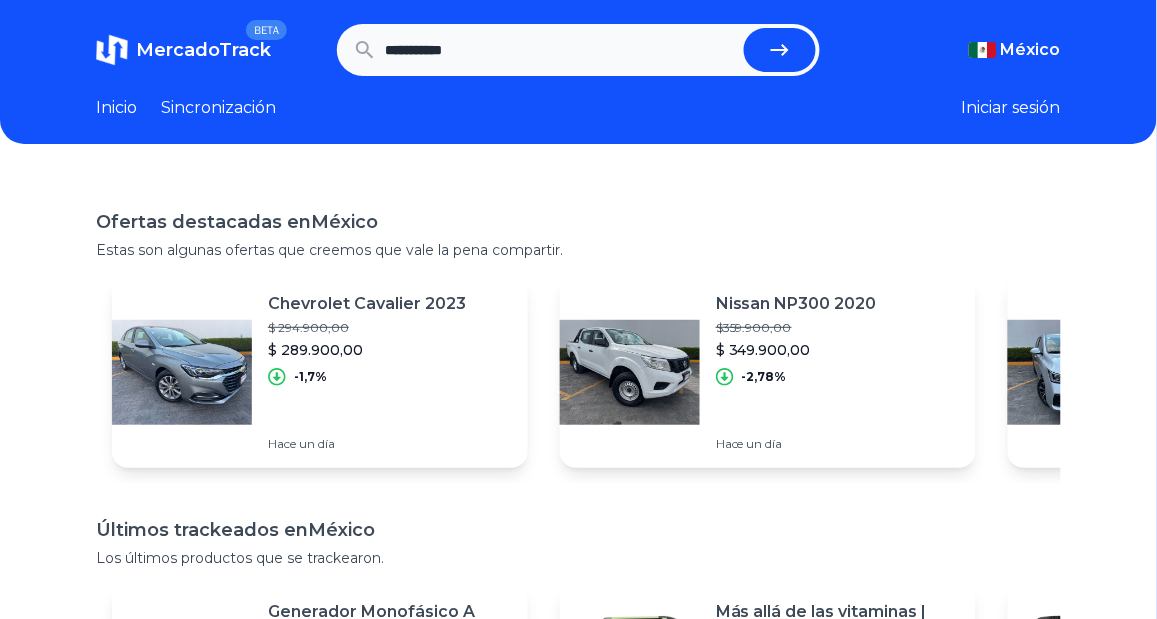 scroll, scrollTop: 0, scrollLeft: 0, axis: both 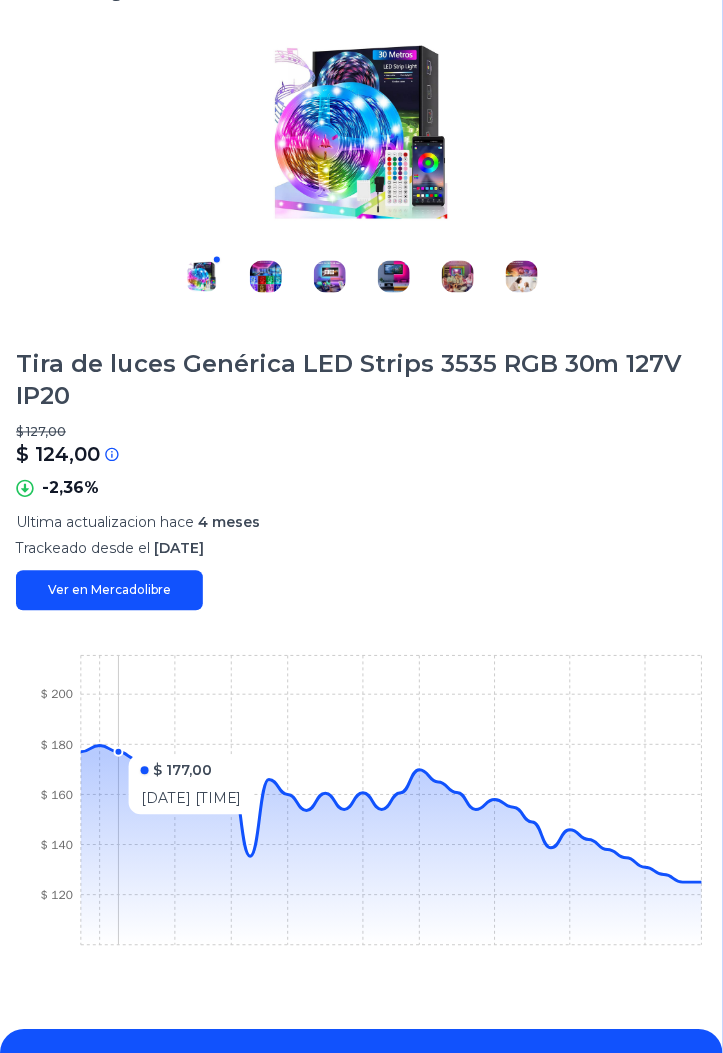 click on "$ 120 $ 140 $ 160 $ 180 $ 200" 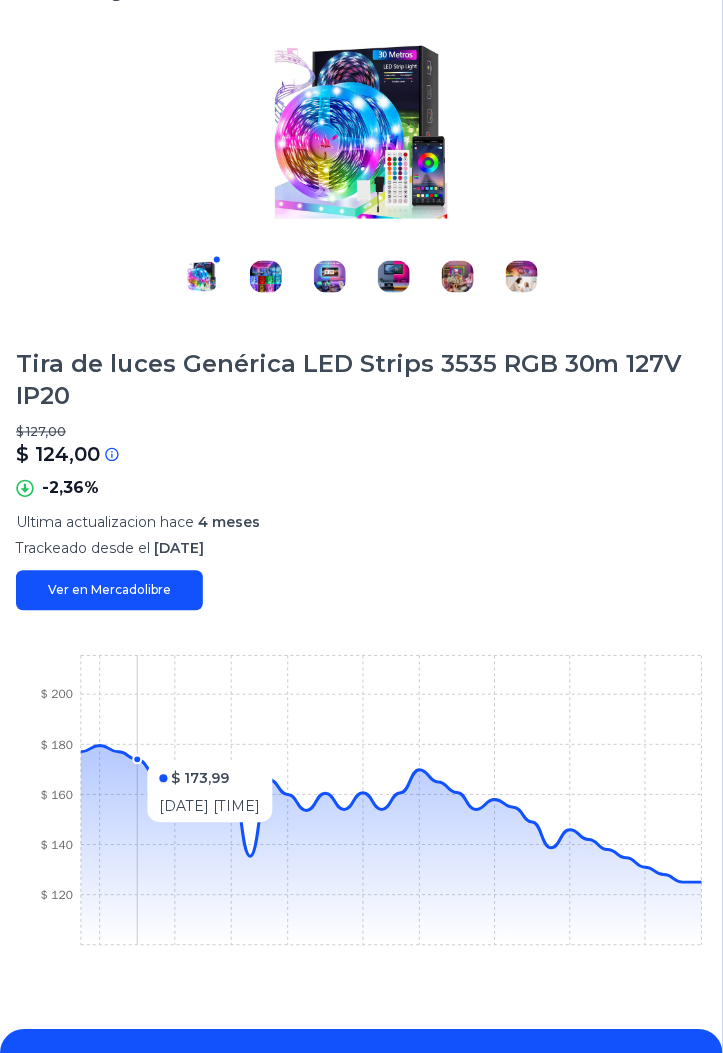 click 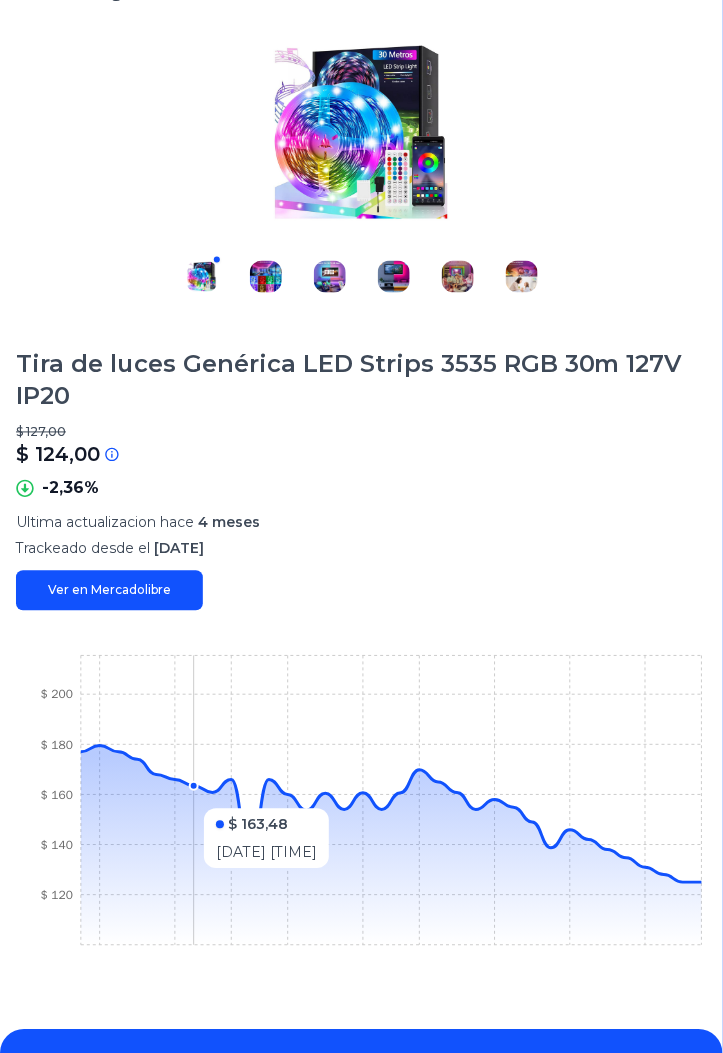click 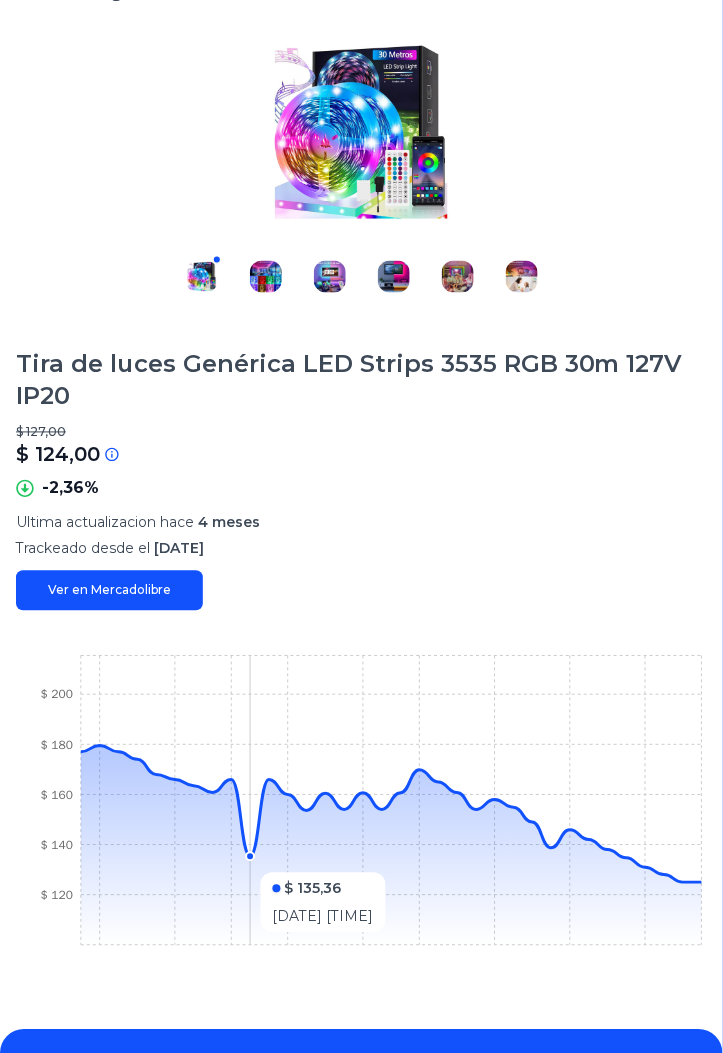 click 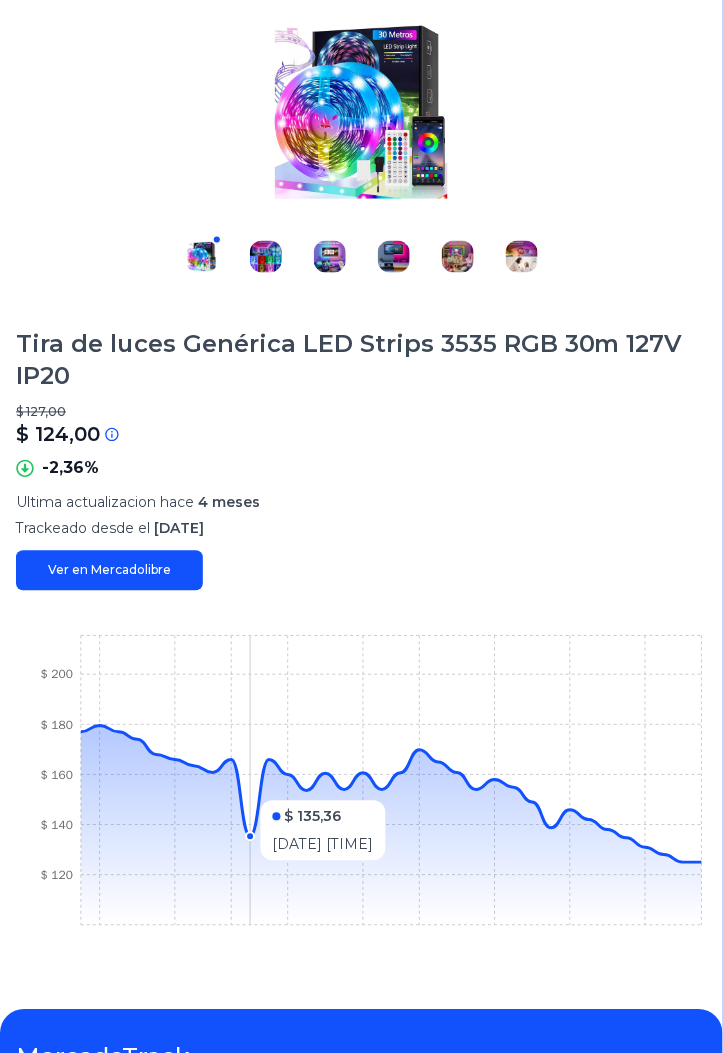 scroll, scrollTop: 291, scrollLeft: 0, axis: vertical 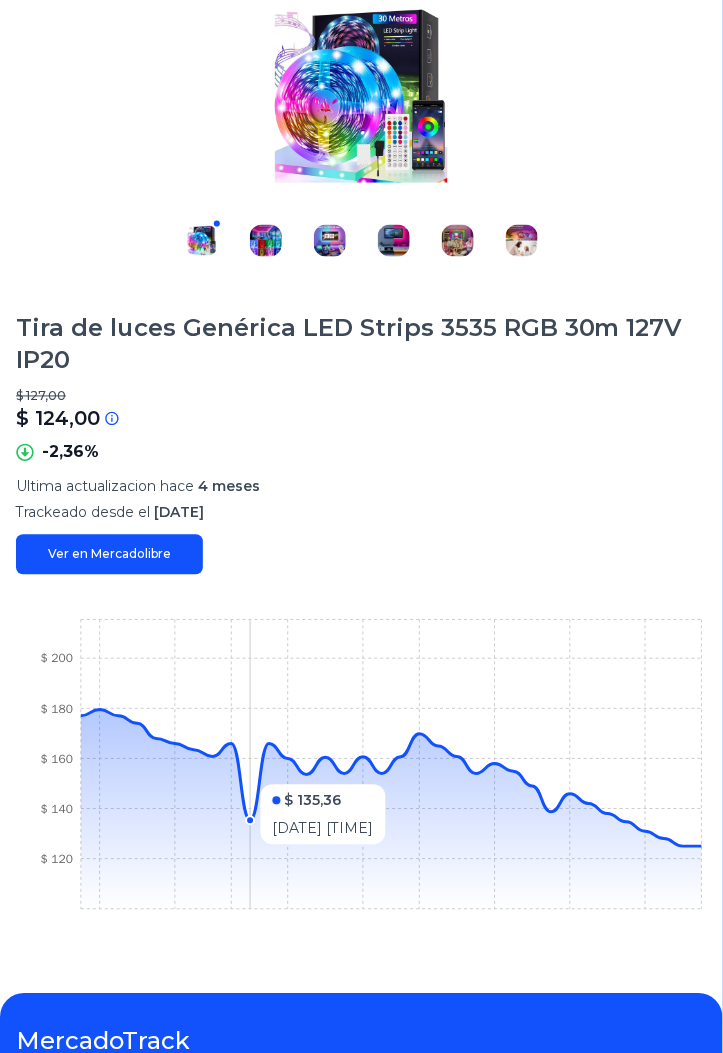 click 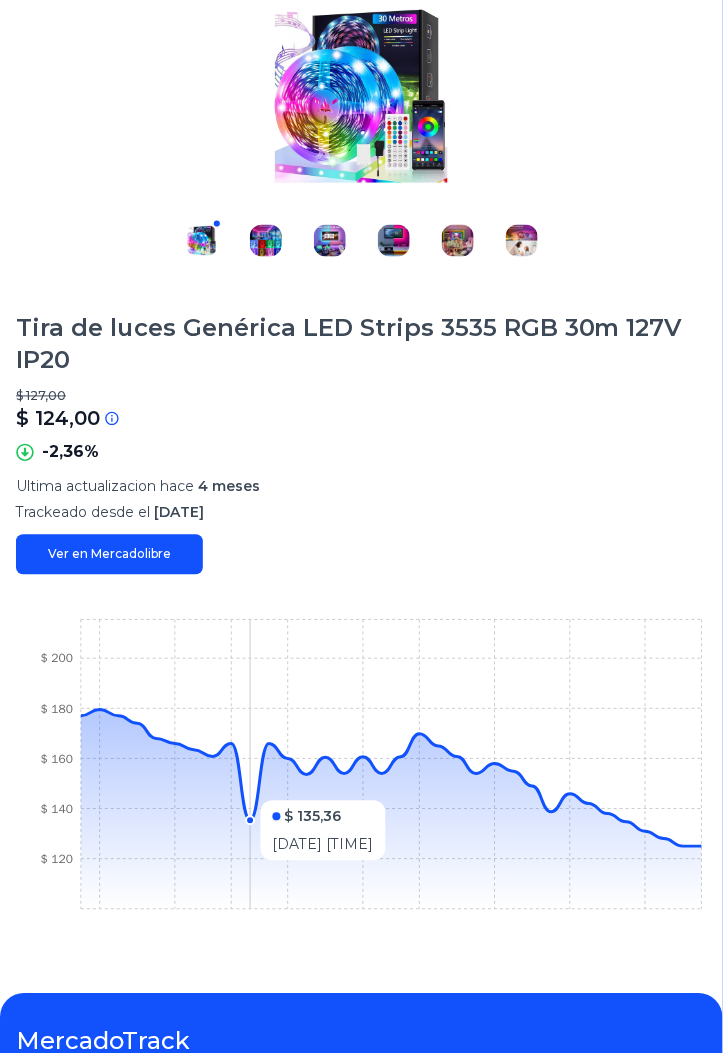 click 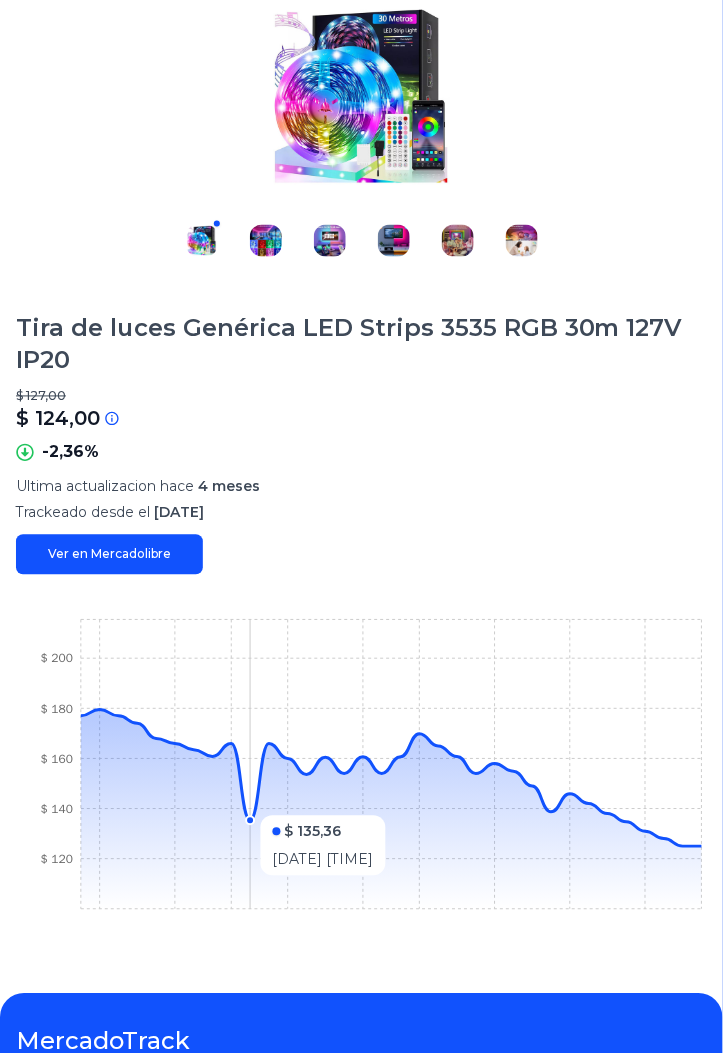 click 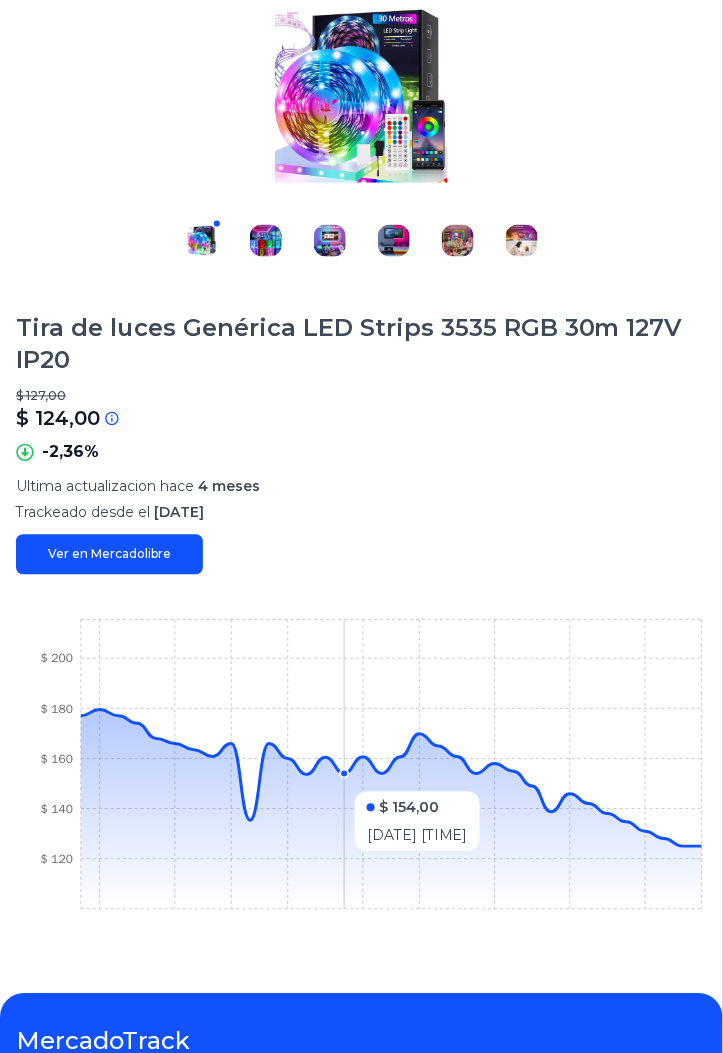 click on "$ 120 $ 140 $ 160 $ 180 $ 200" 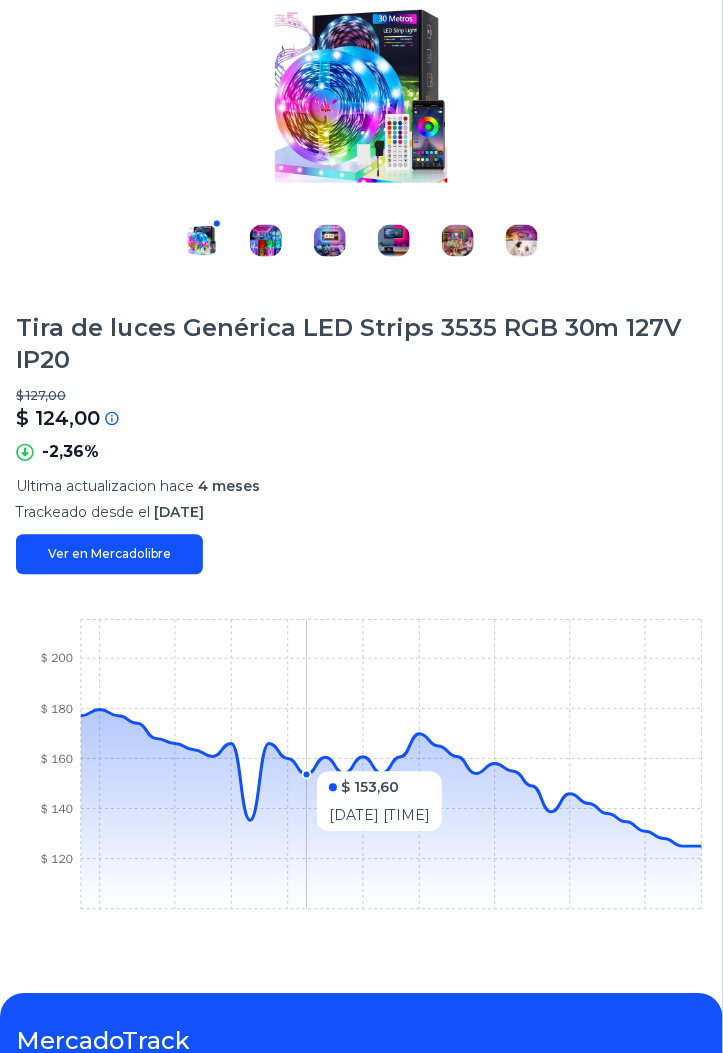 click on "$ 120 $ 140 $ 160 $ 180 $ 200" 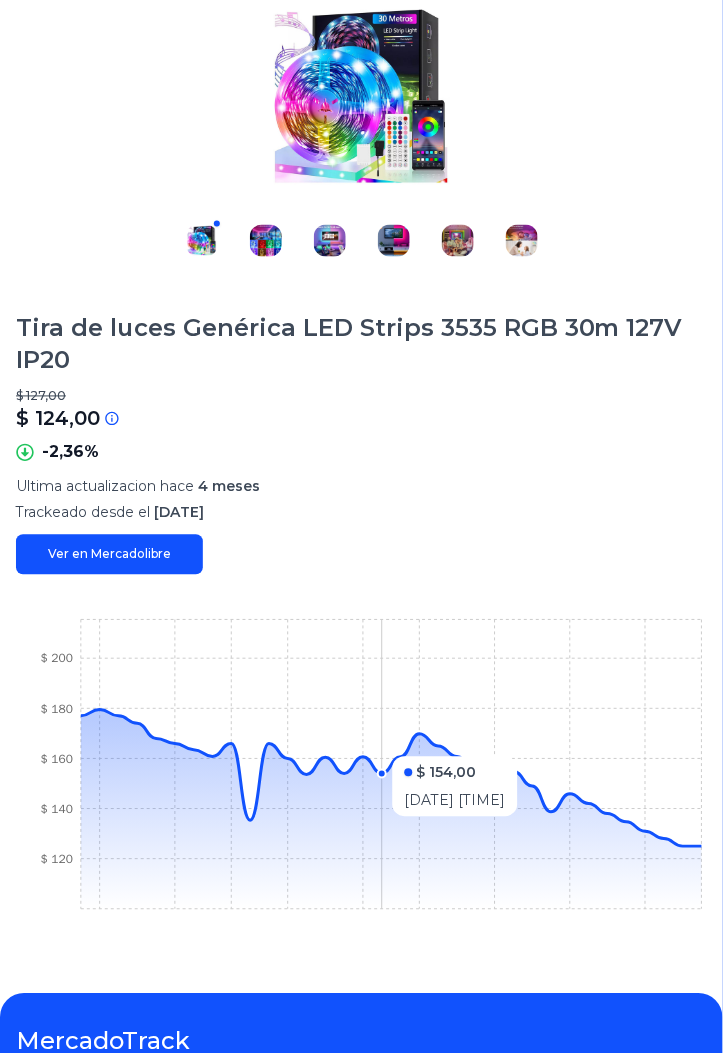 click on "$ 120 $ 140 $ 160 $ 180 $ 200" 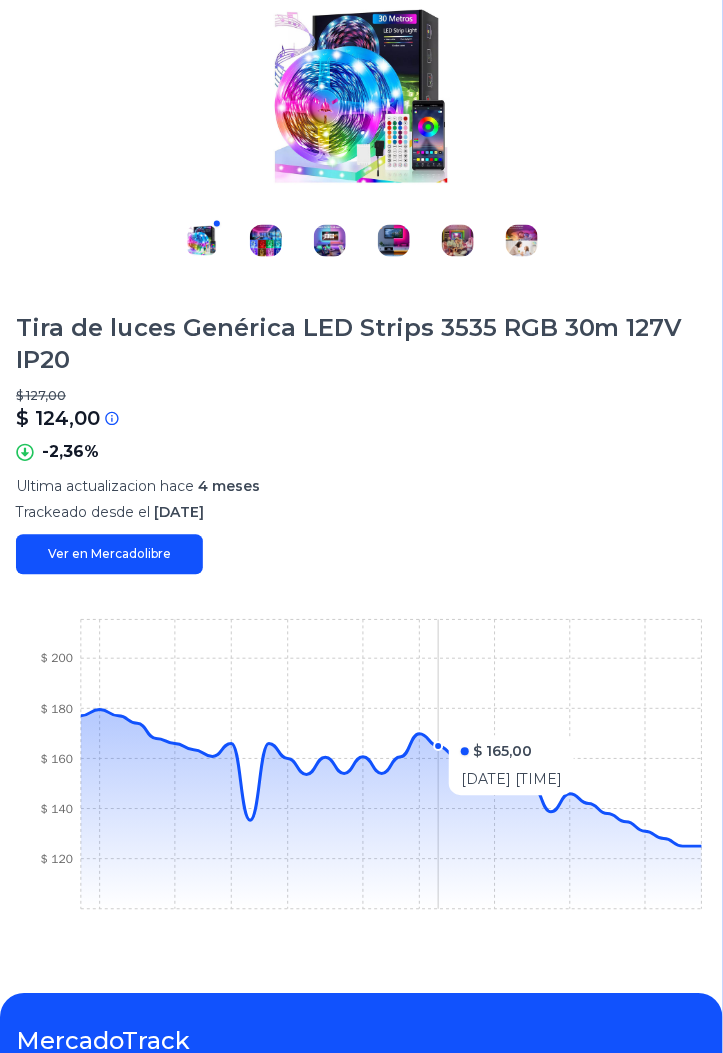 click 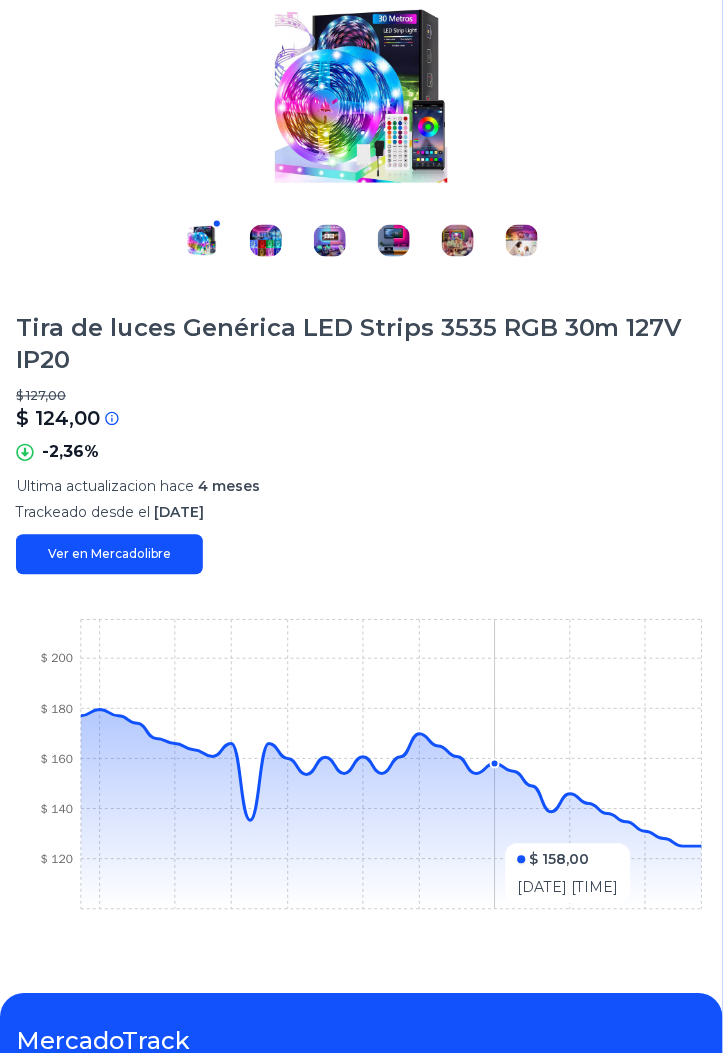 click 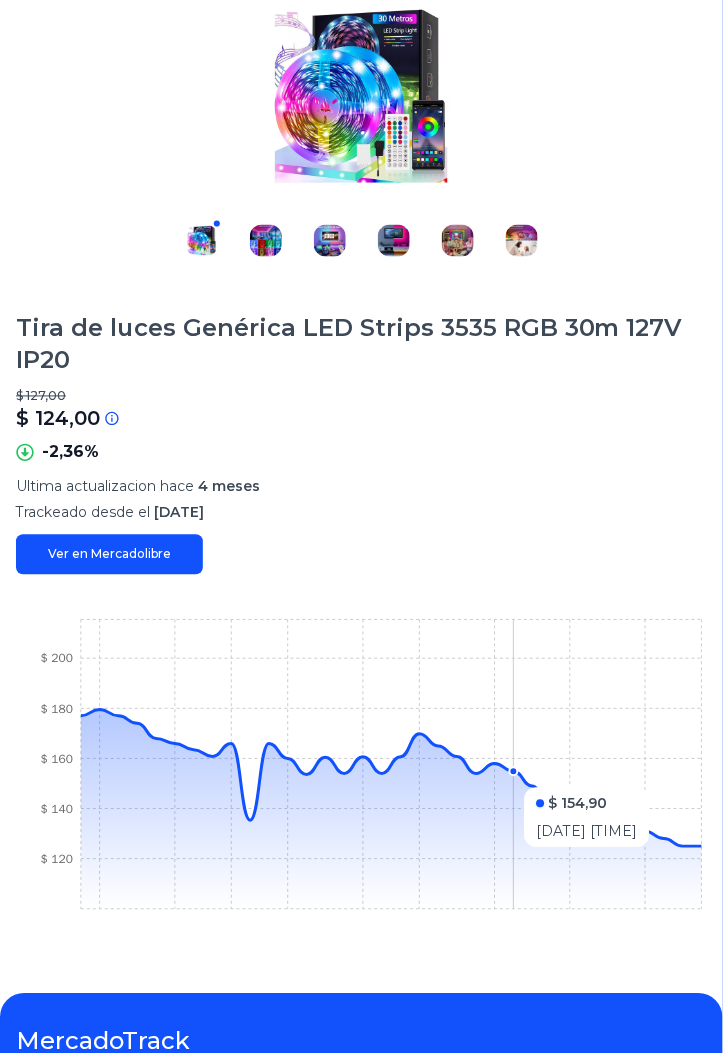 click 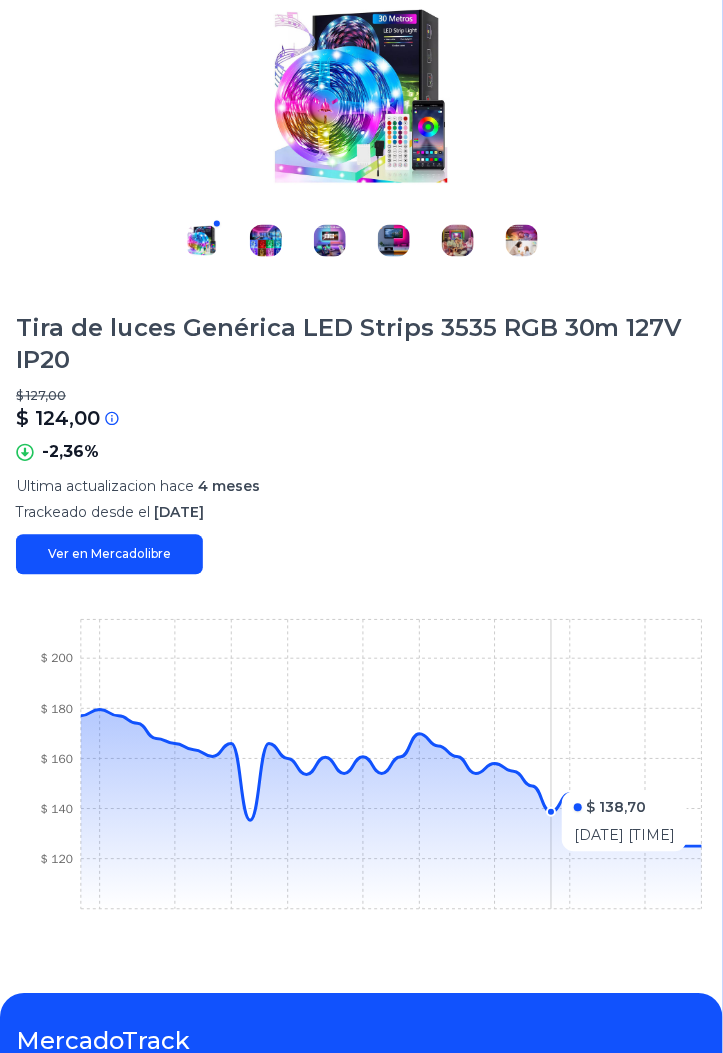 click 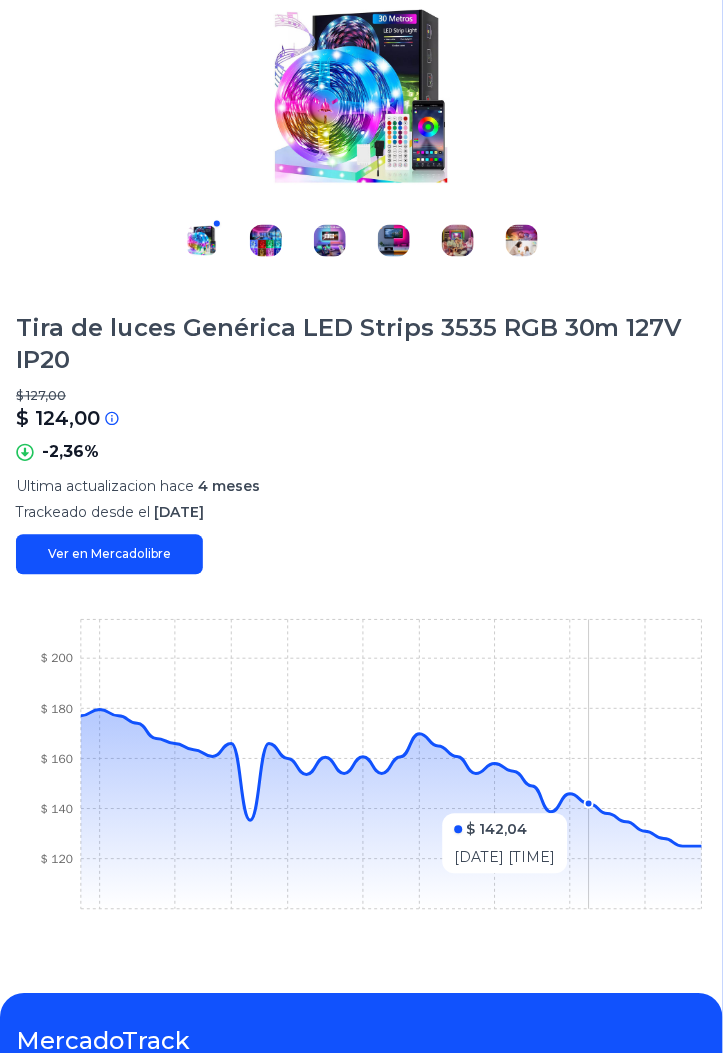 click 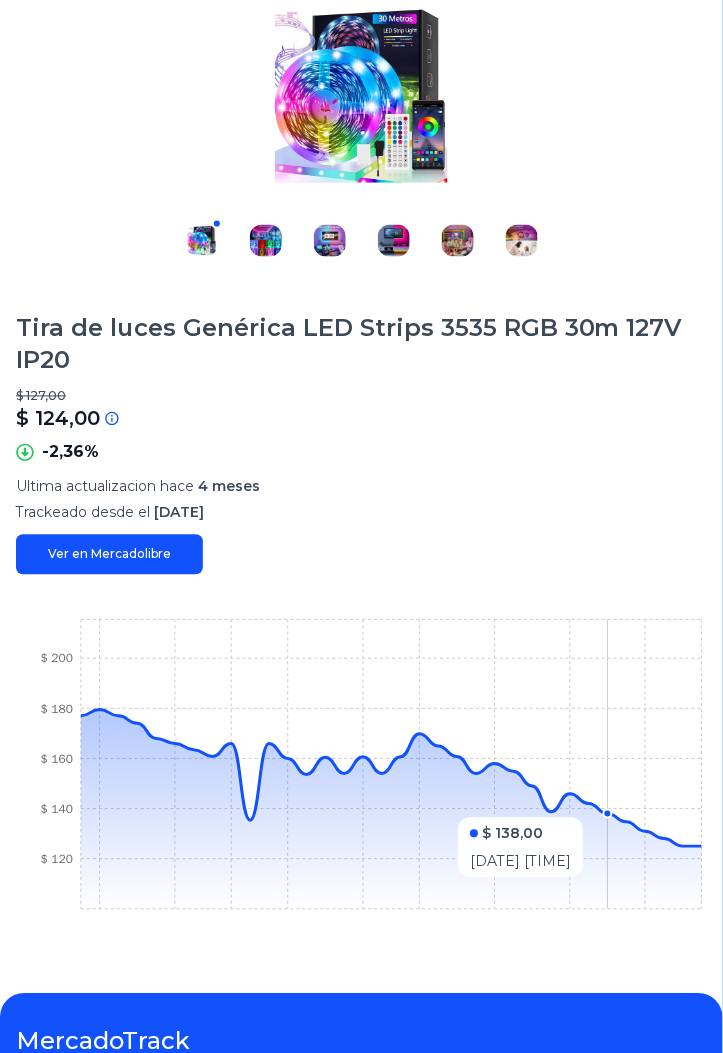 click 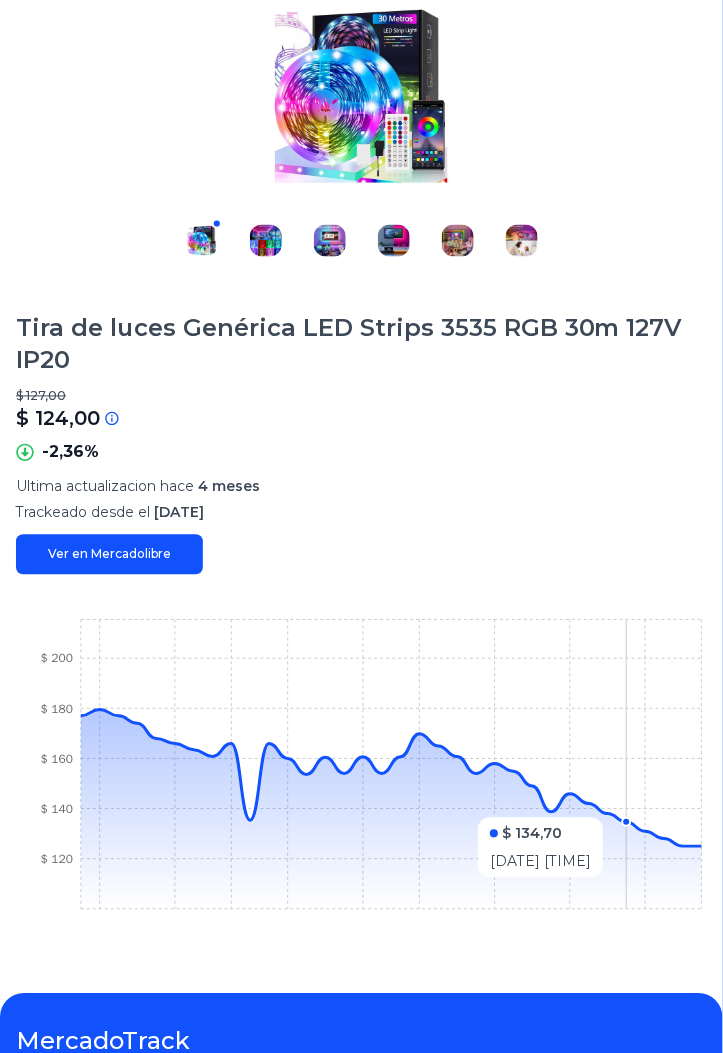 click 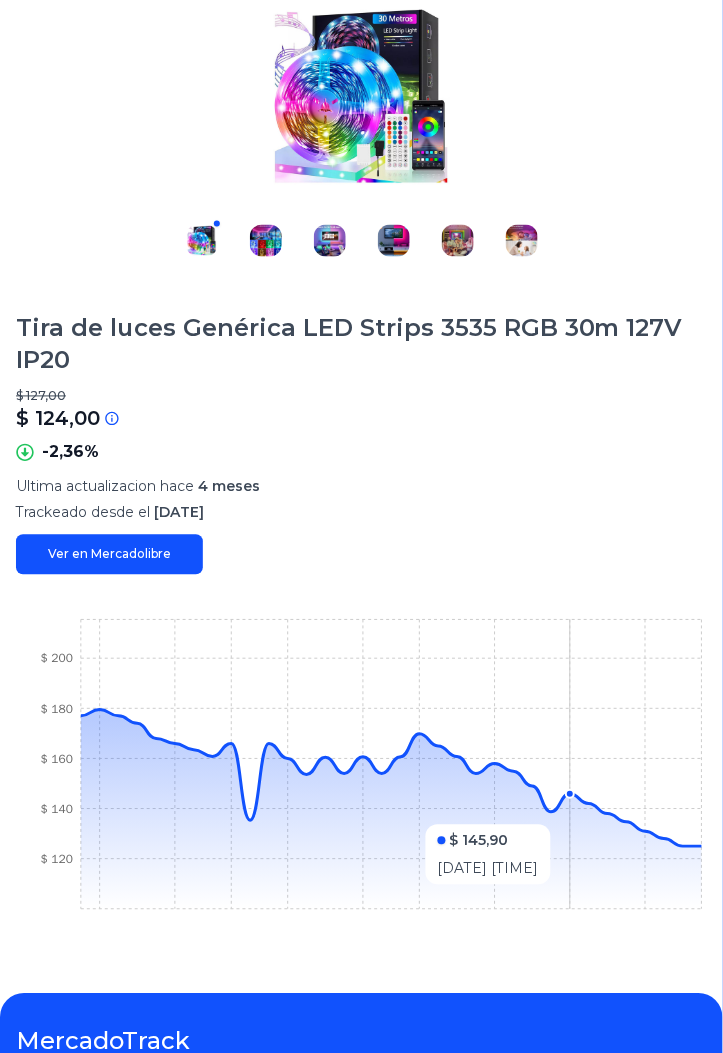 click 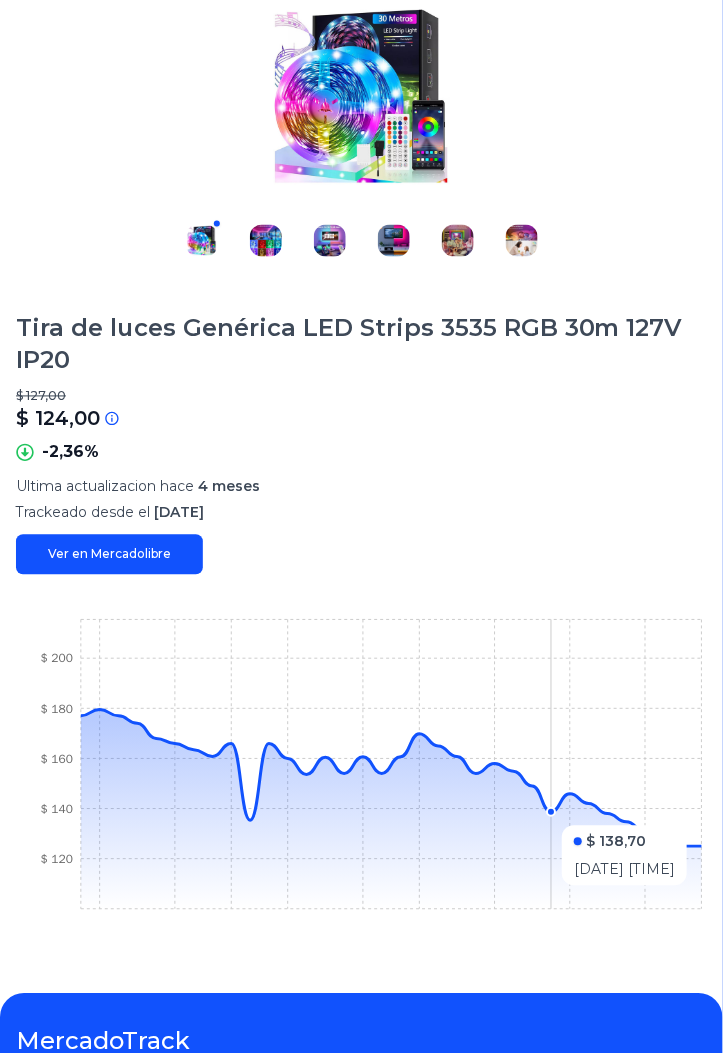 click 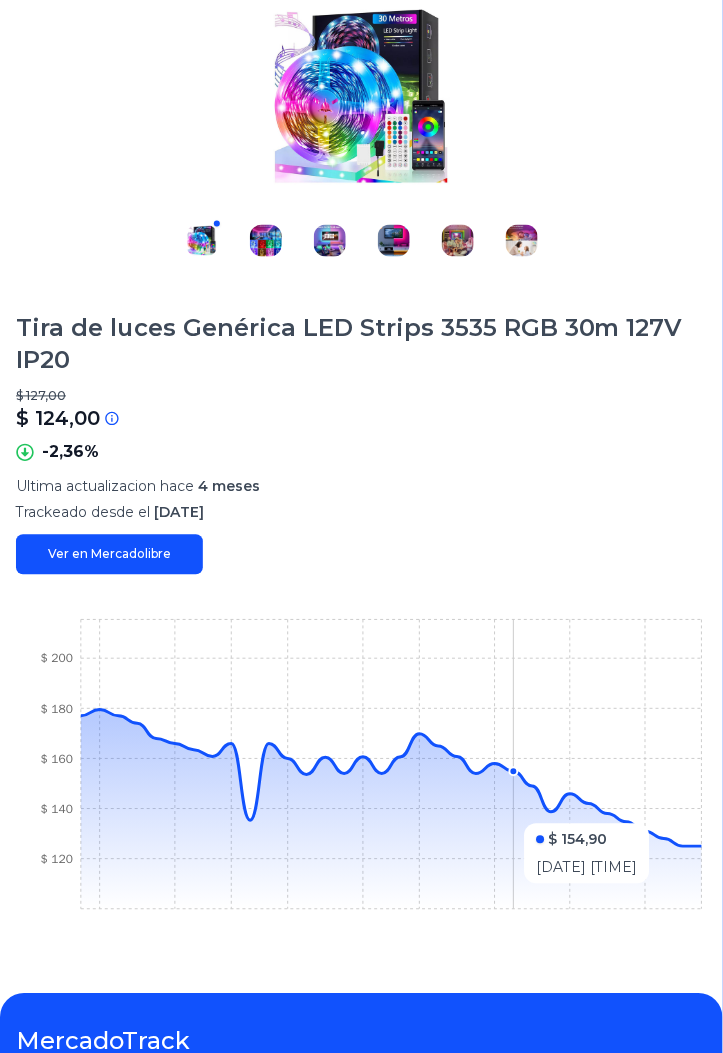 click 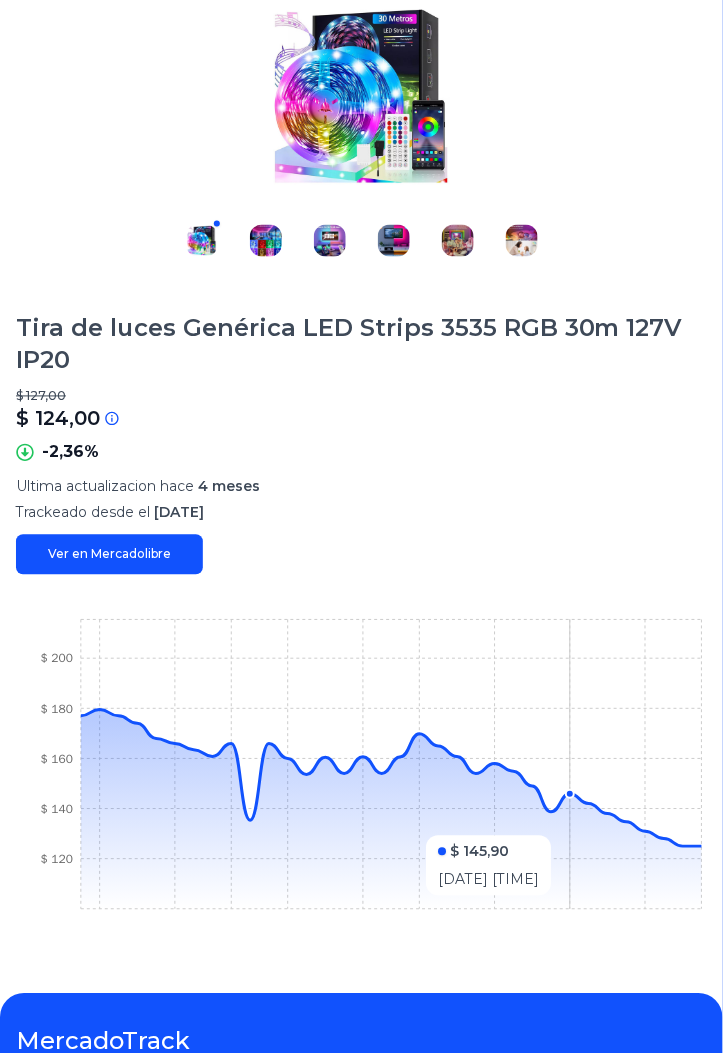 click 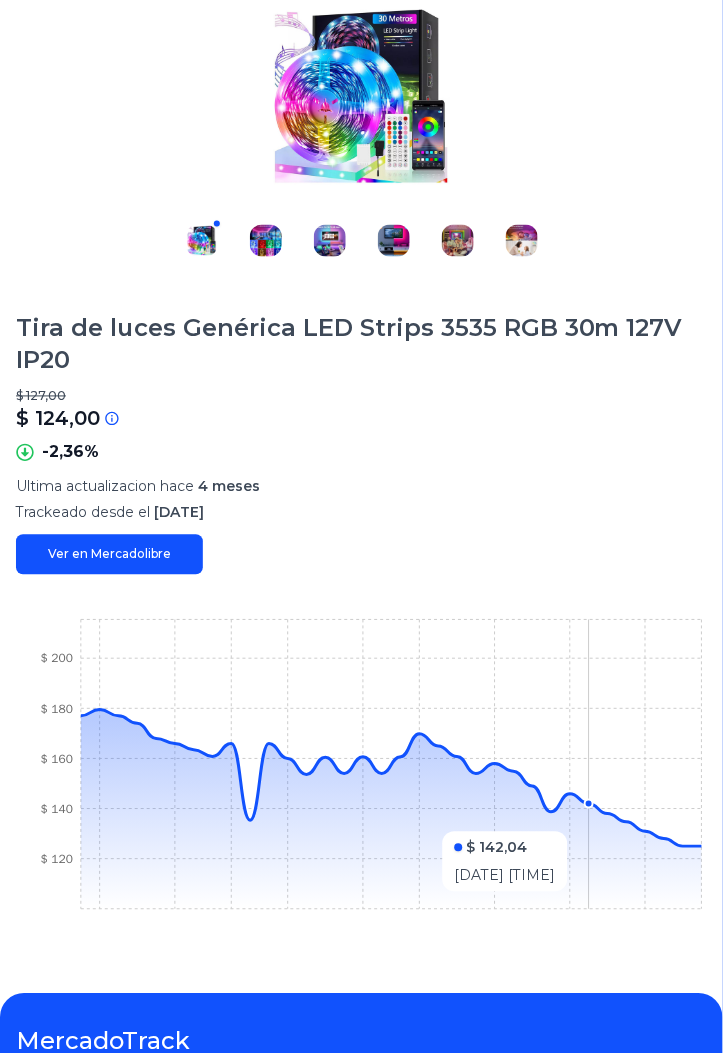 click 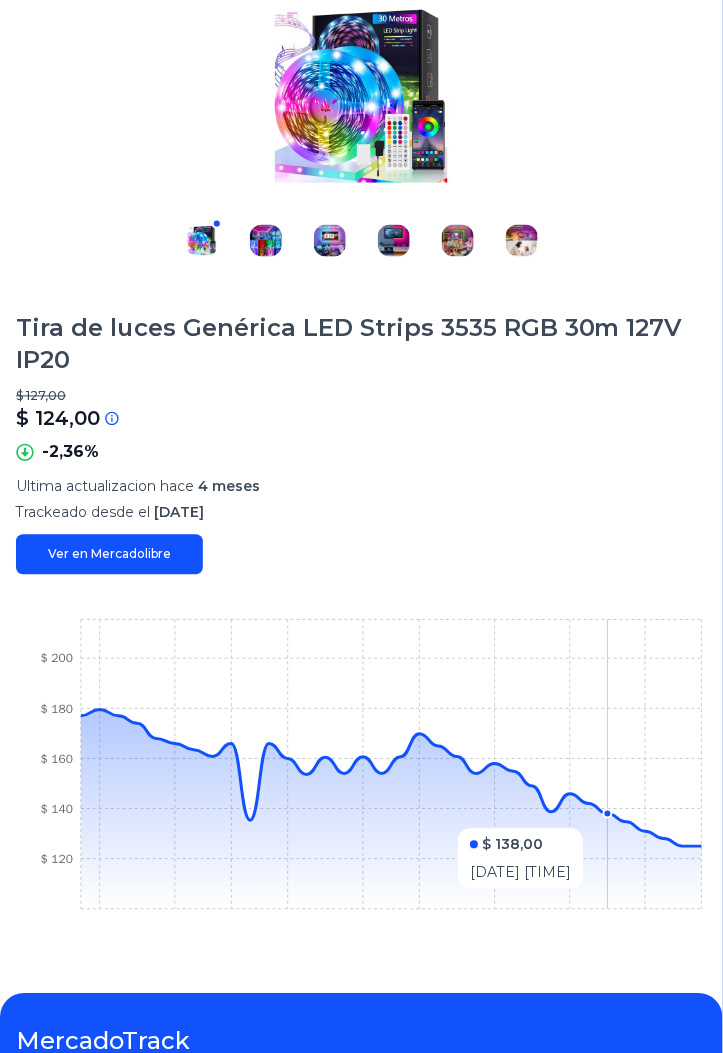 click 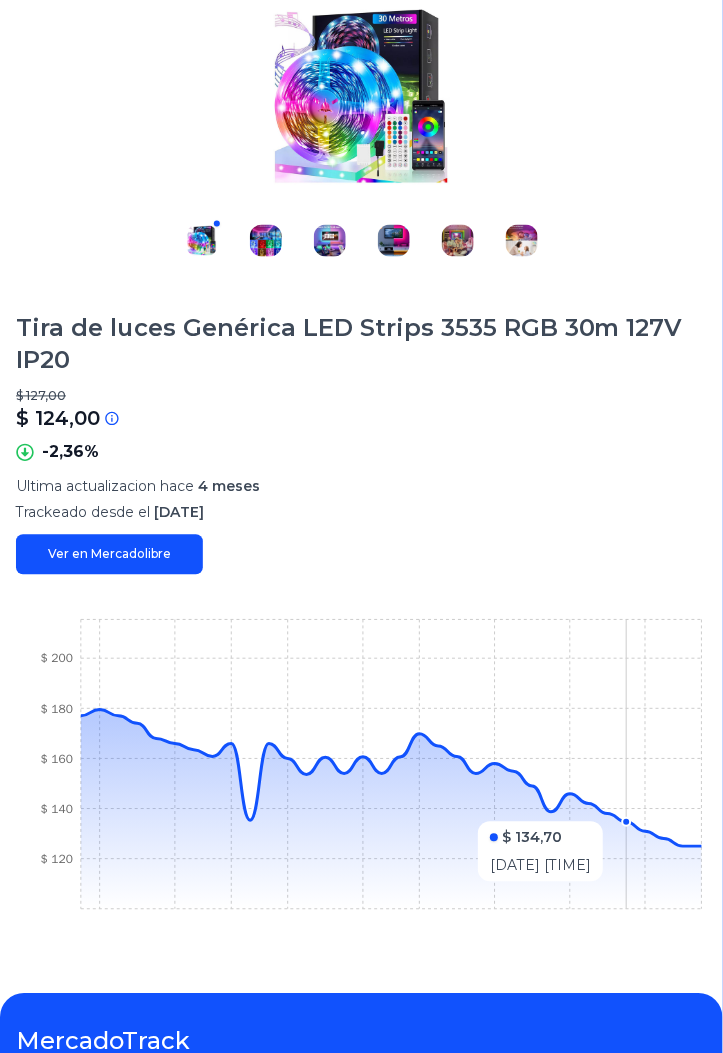 click 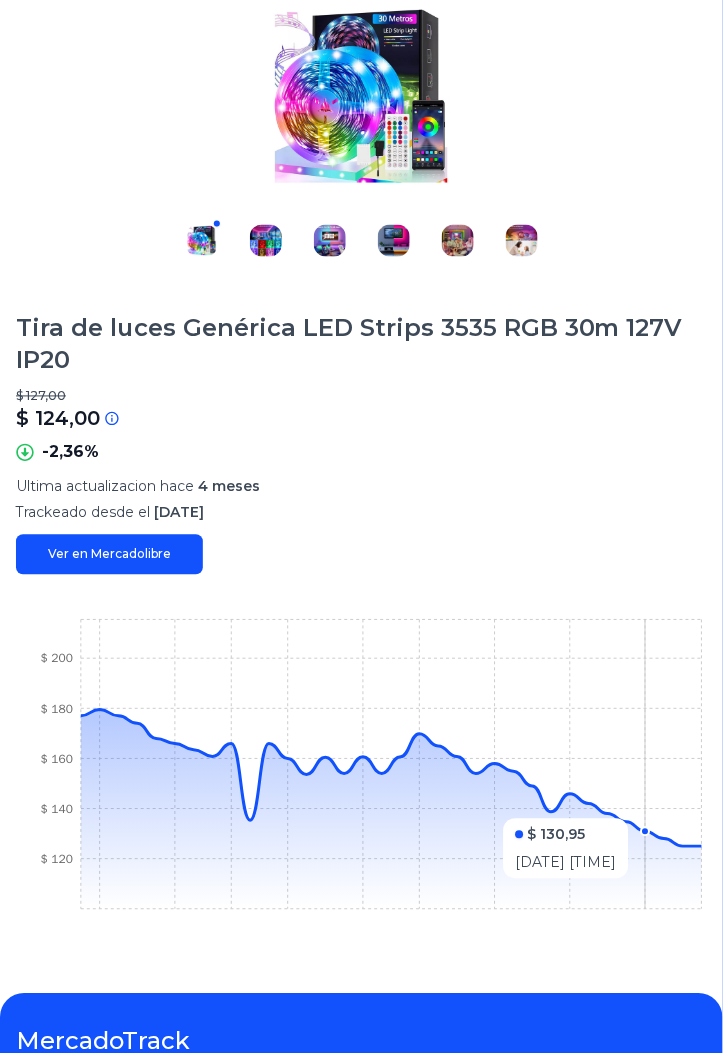 click 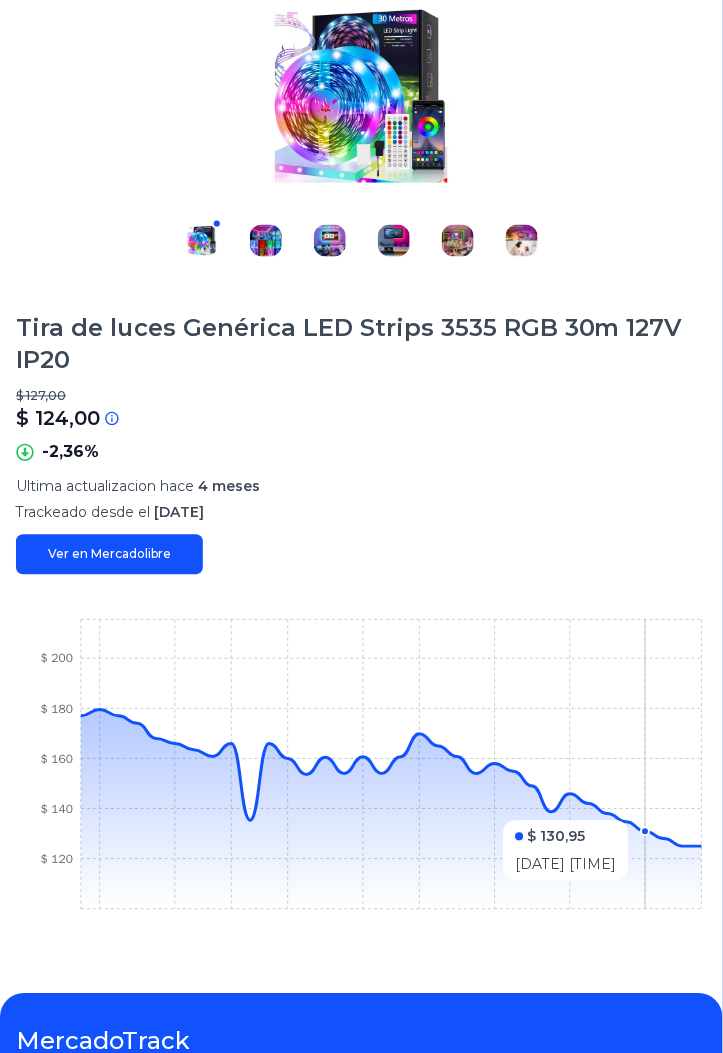 click 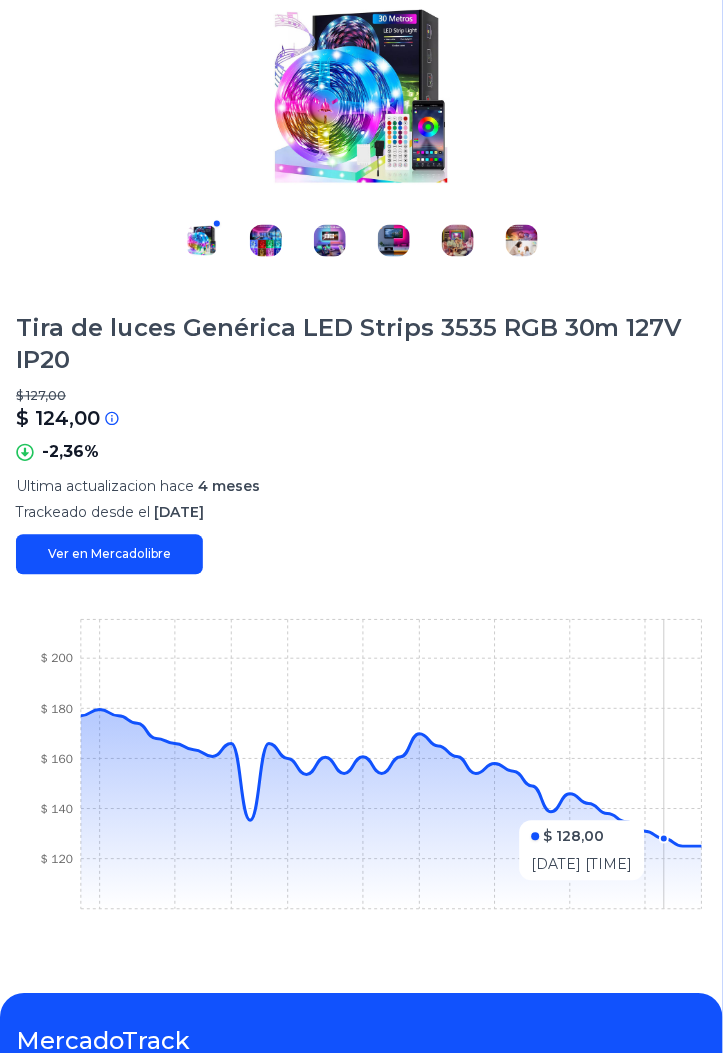 click 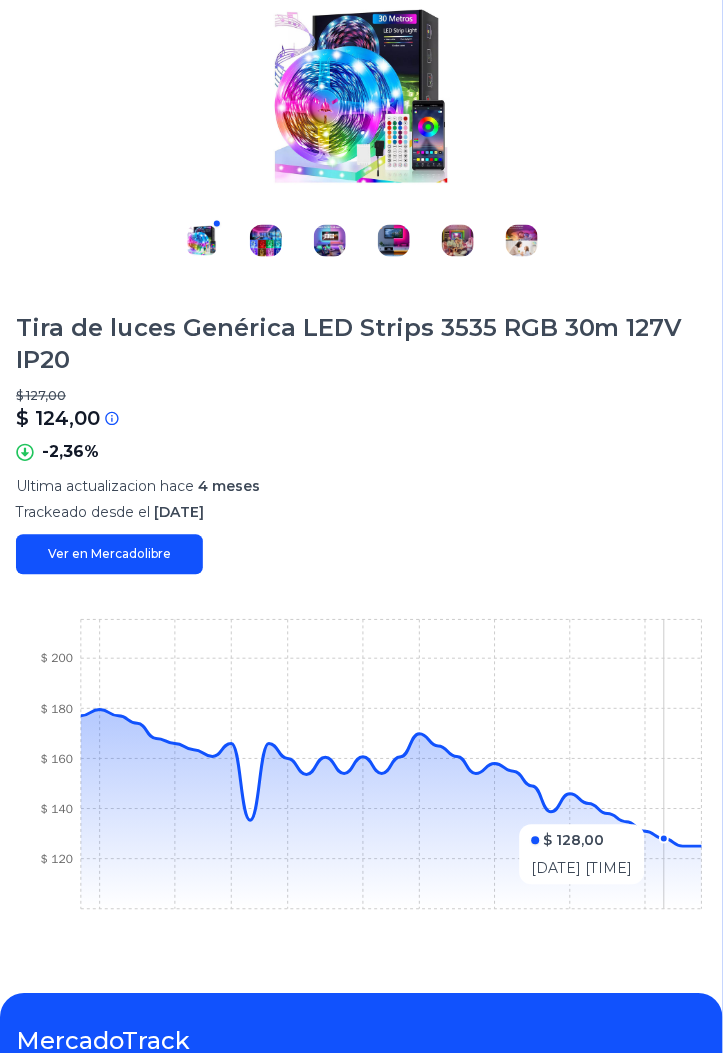 click 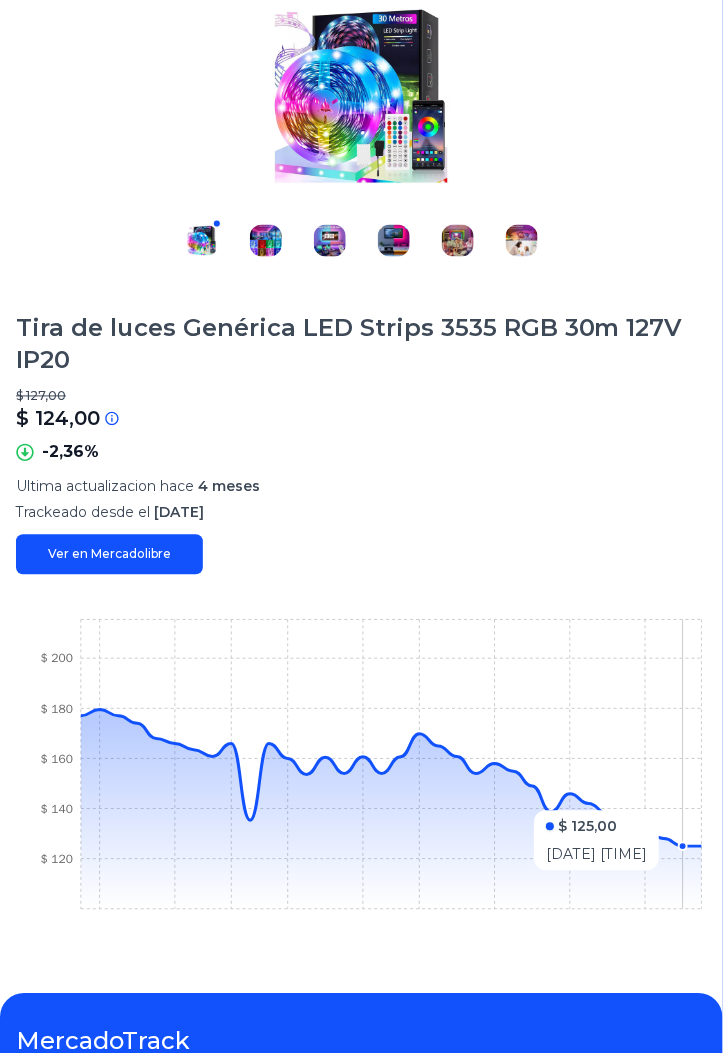 click 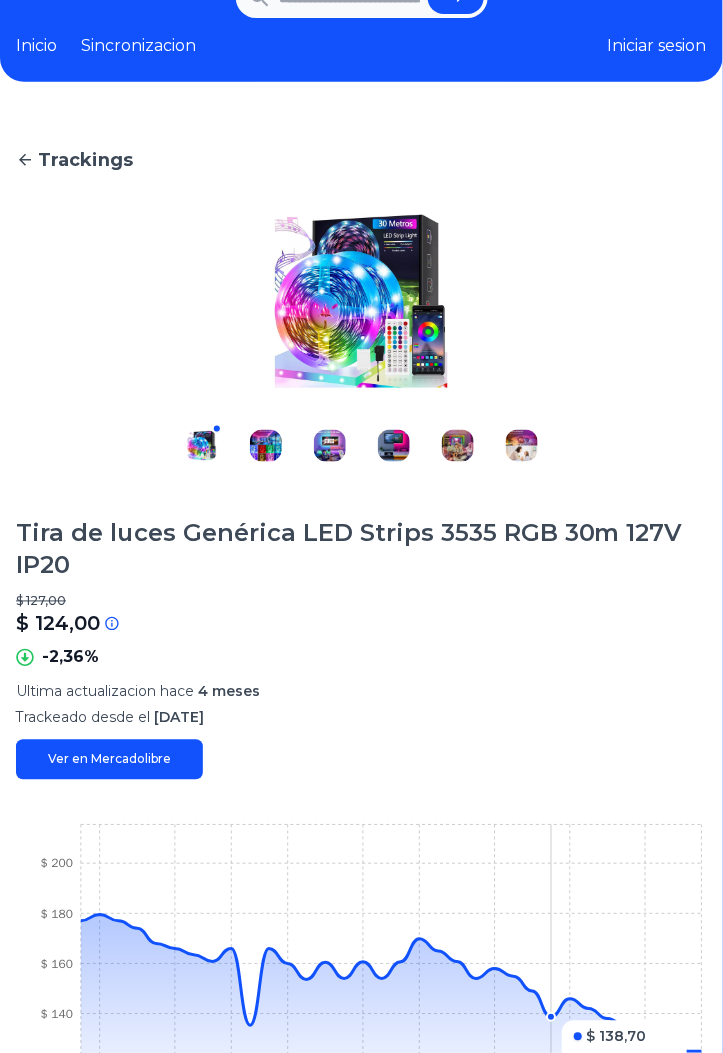 scroll, scrollTop: 59, scrollLeft: 0, axis: vertical 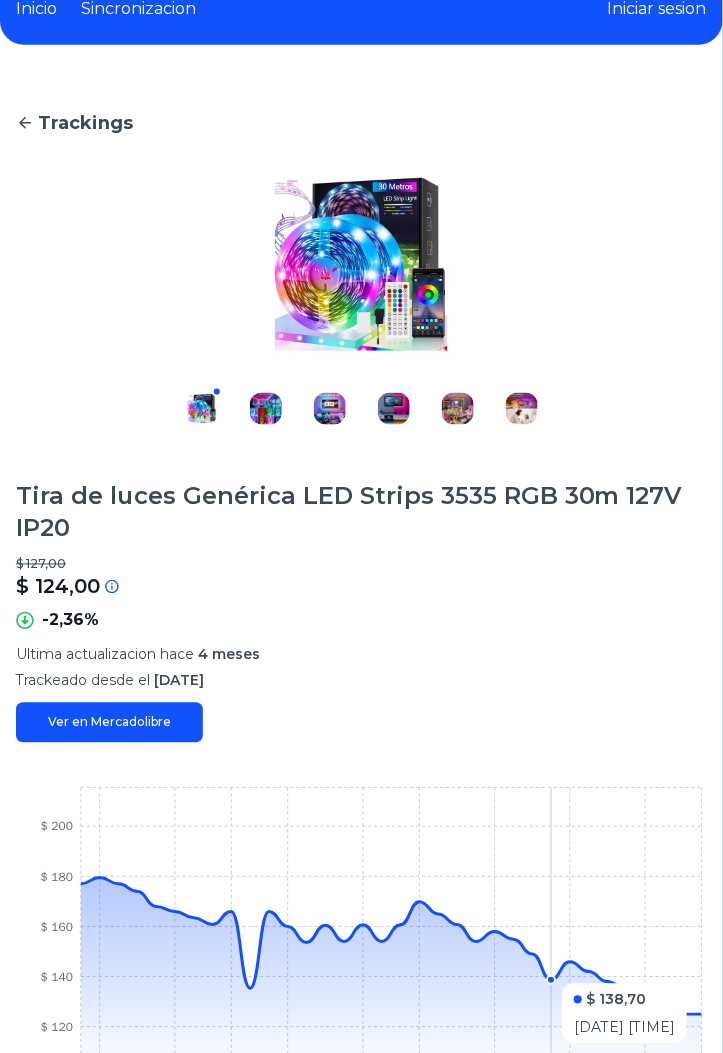 click on "MercadoTrack BETA Mexico Argentina Uruguay Mexico Chile Peru Venezuela Colombia Brasil Mexico Argentina Uruguay Mexico Chile Peru Venezuela Colombia Brasil Inicio Sincronizacion Iniciar sesion Trackings Tira de luces Genérica LED Strips 3535 RGB 30m 127V IP20 $ 127,00 $ 124,00 Si el precio no coincide con el precio actual de MercadoLibre, se debe a una de las siguientes razones: El tracking todavia no fue actualizado en nuestro servidor y sera actualizado en las proximas horas La API de MercadoLibre esta fallando o no devuelve el precio correcto -2,36% Ultima actualizacion hace   4 meses Trackeado desde el   21 de diciembre, 2024 Ver en Mercadolibre $ 120 $ 140 $ 160 $ 180 $ 200 $ 138,70 15/02/2025 03:27 MercadoTrack Términos y condiciones Política de privacidad" at bounding box center [361, 637] 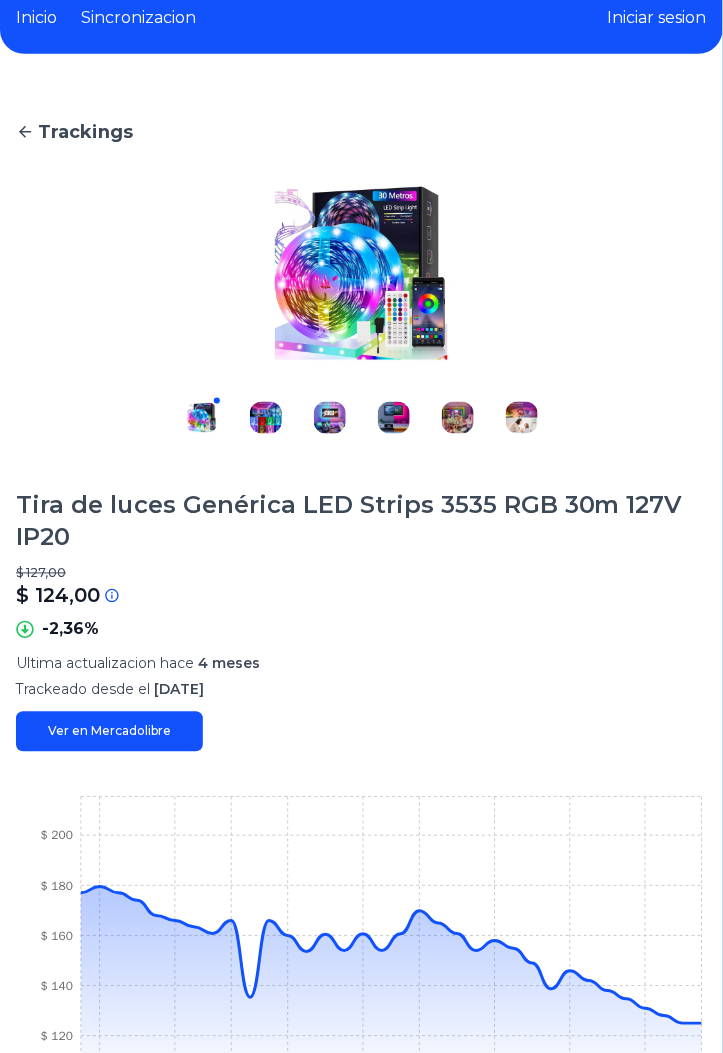 scroll, scrollTop: 0, scrollLeft: 0, axis: both 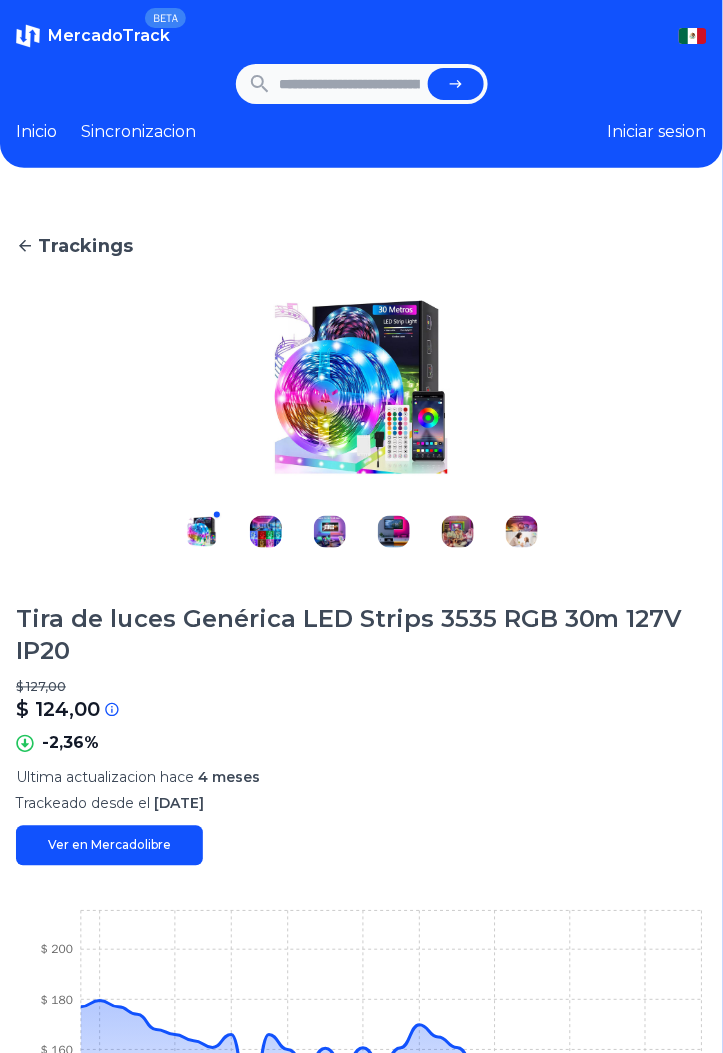 click at bounding box center (350, 84) 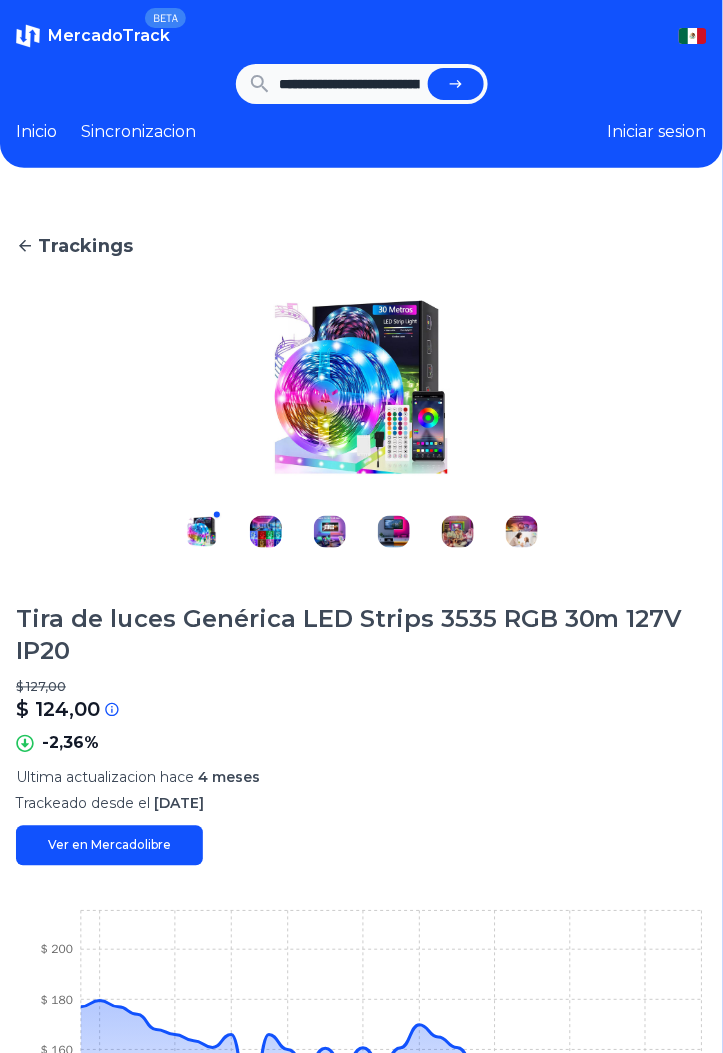 scroll, scrollTop: 0, scrollLeft: 1651, axis: horizontal 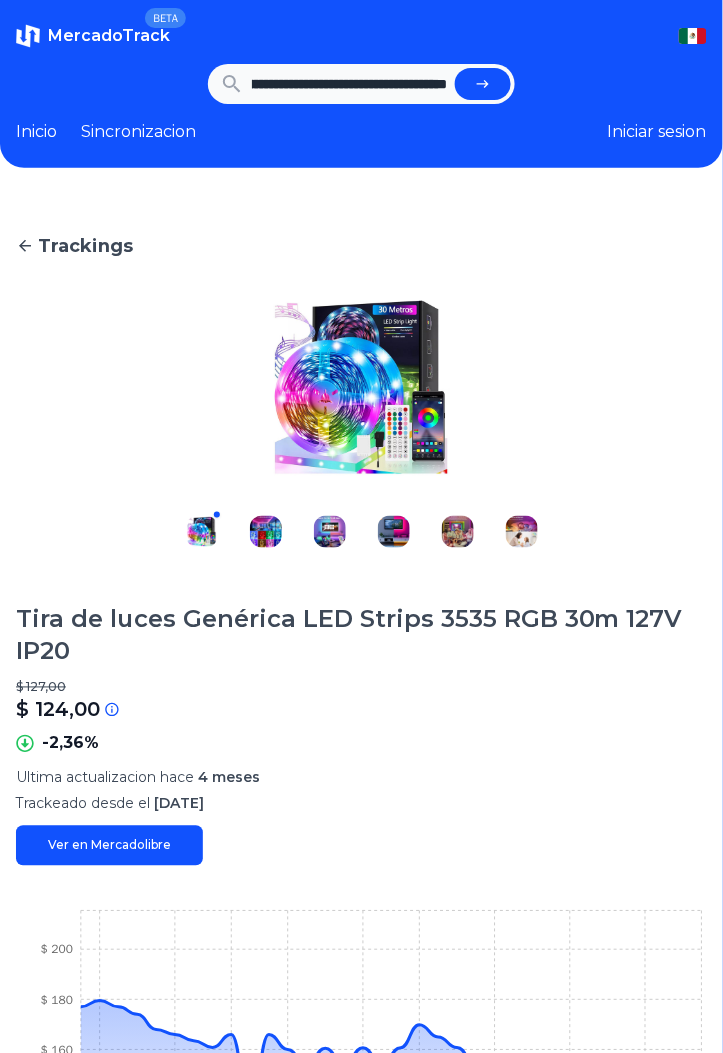 click at bounding box center [483, 84] 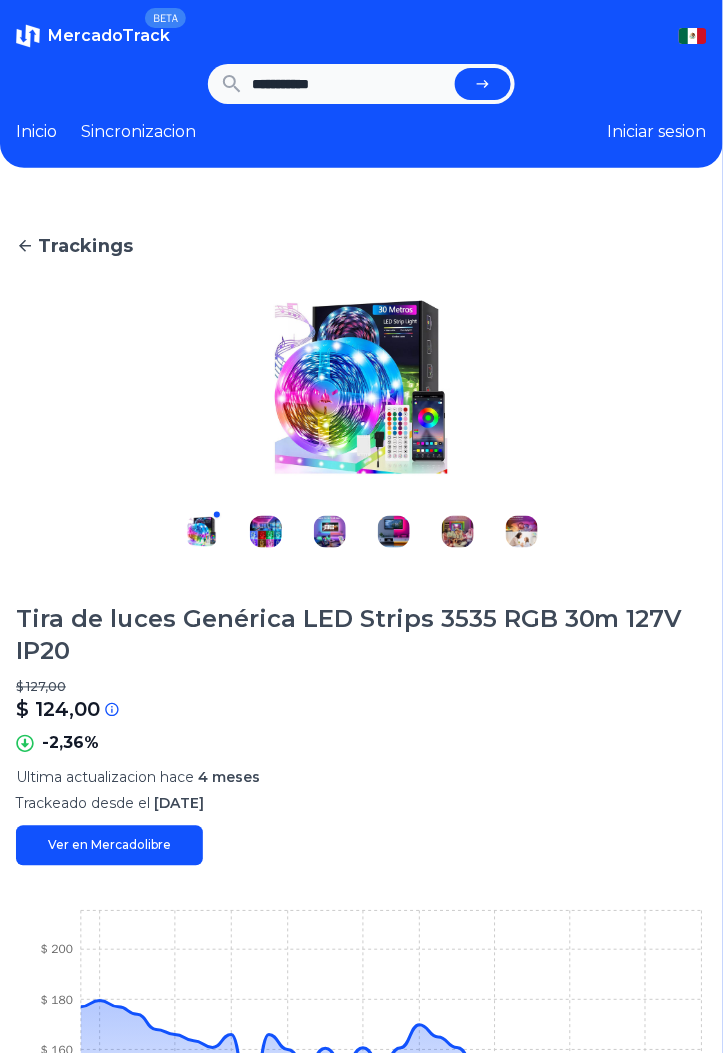 scroll, scrollTop: 0, scrollLeft: 0, axis: both 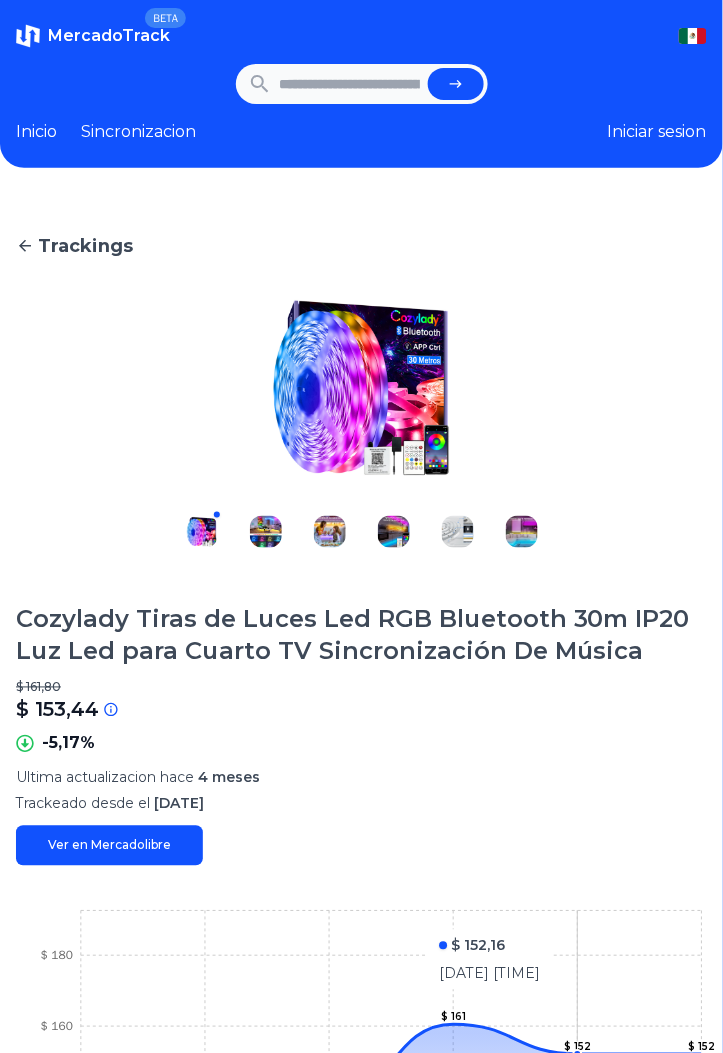 click on "Sincronizacion" at bounding box center [138, 132] 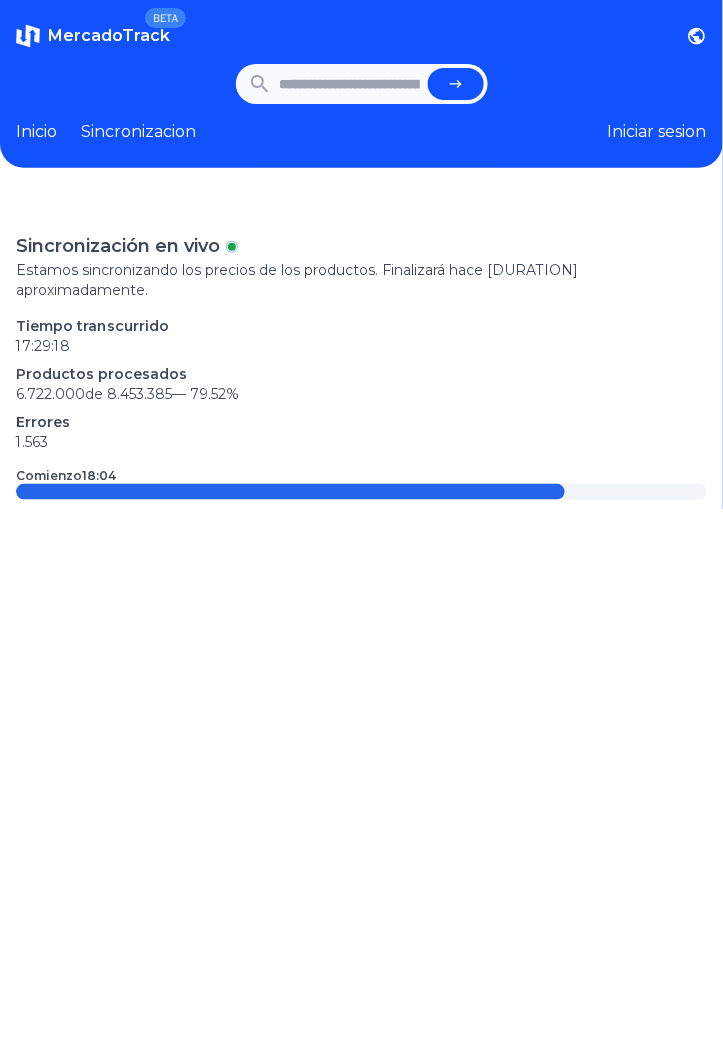 click on "Iniciar sesion" at bounding box center [657, 132] 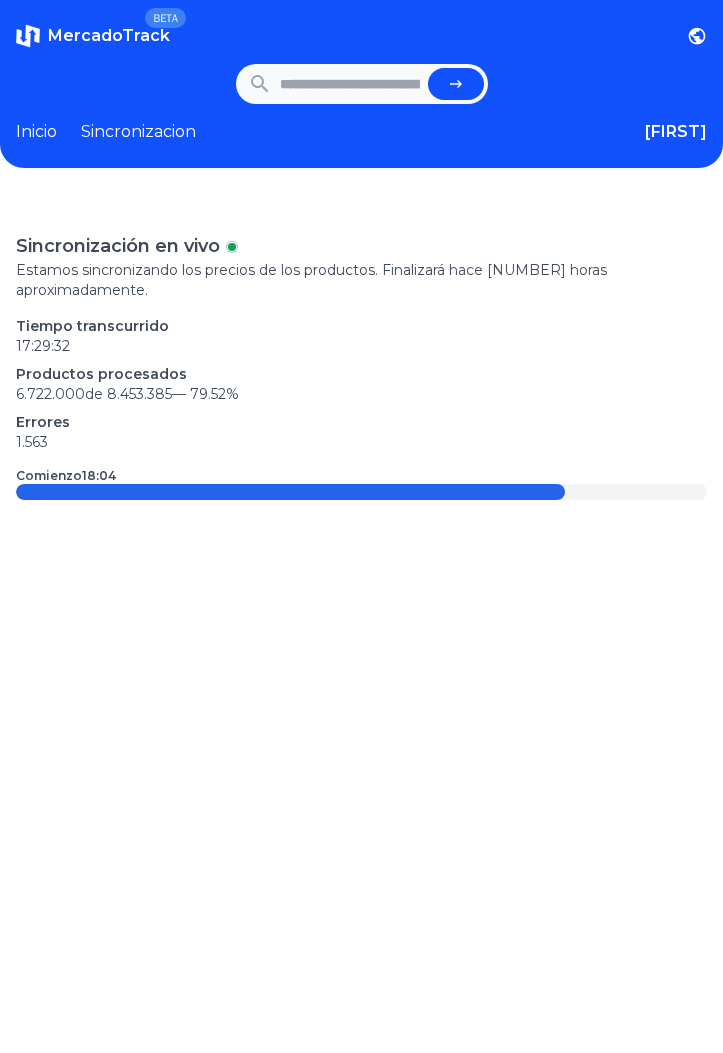 scroll, scrollTop: 0, scrollLeft: 0, axis: both 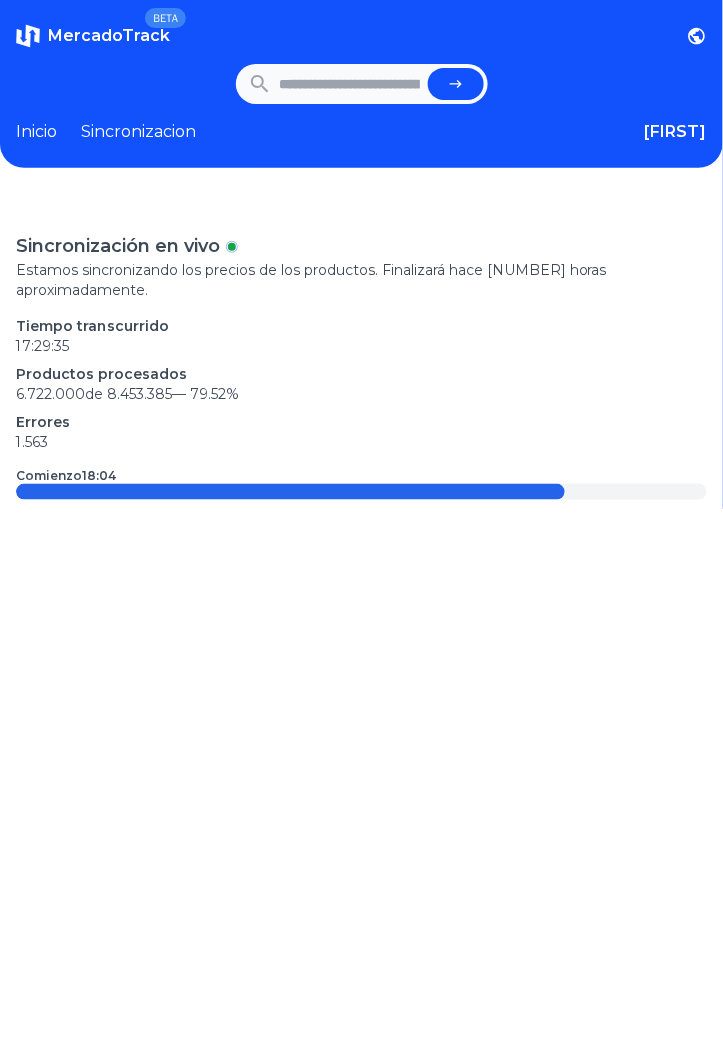 click at bounding box center [350, 84] 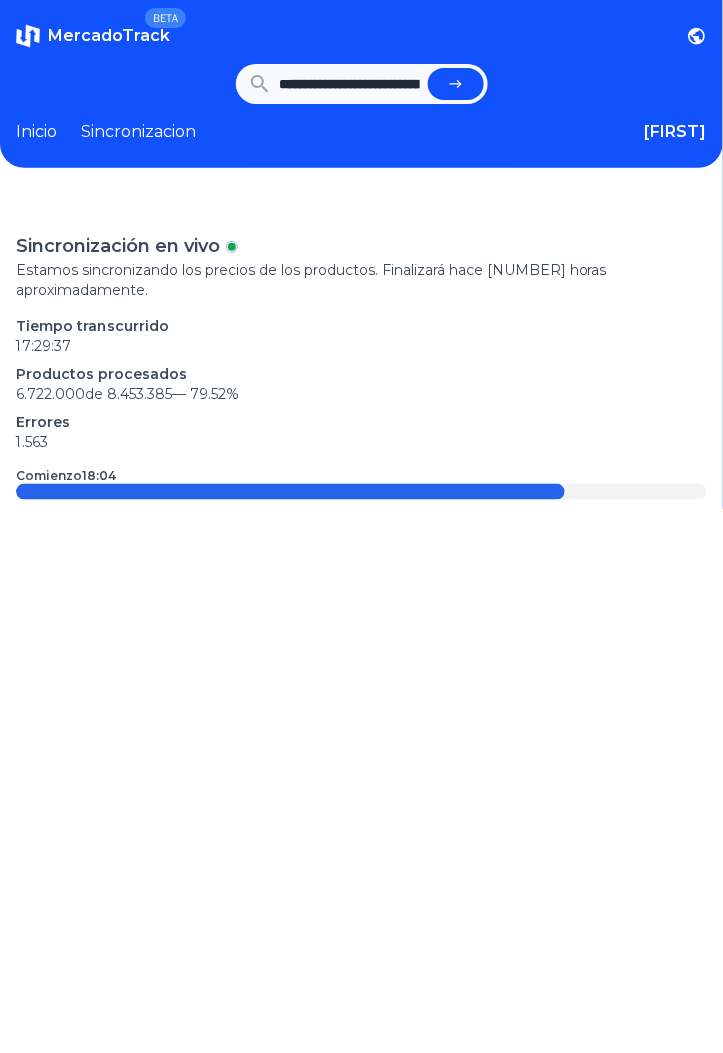 scroll, scrollTop: 0, scrollLeft: 1651, axis: horizontal 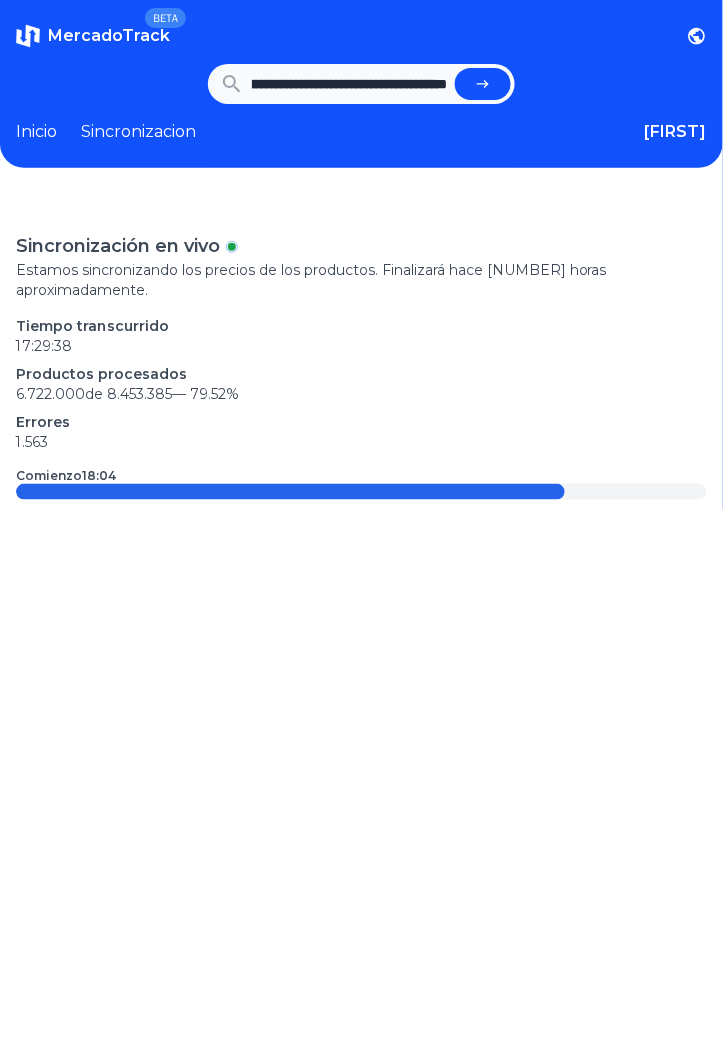 click at bounding box center (483, 84) 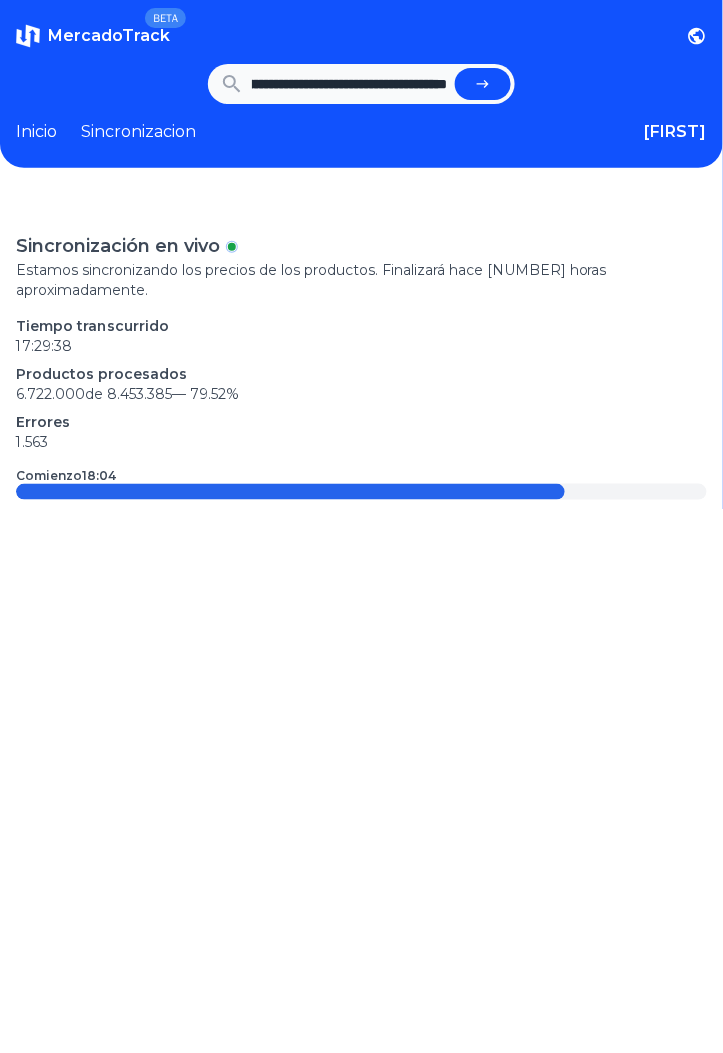 type on "**********" 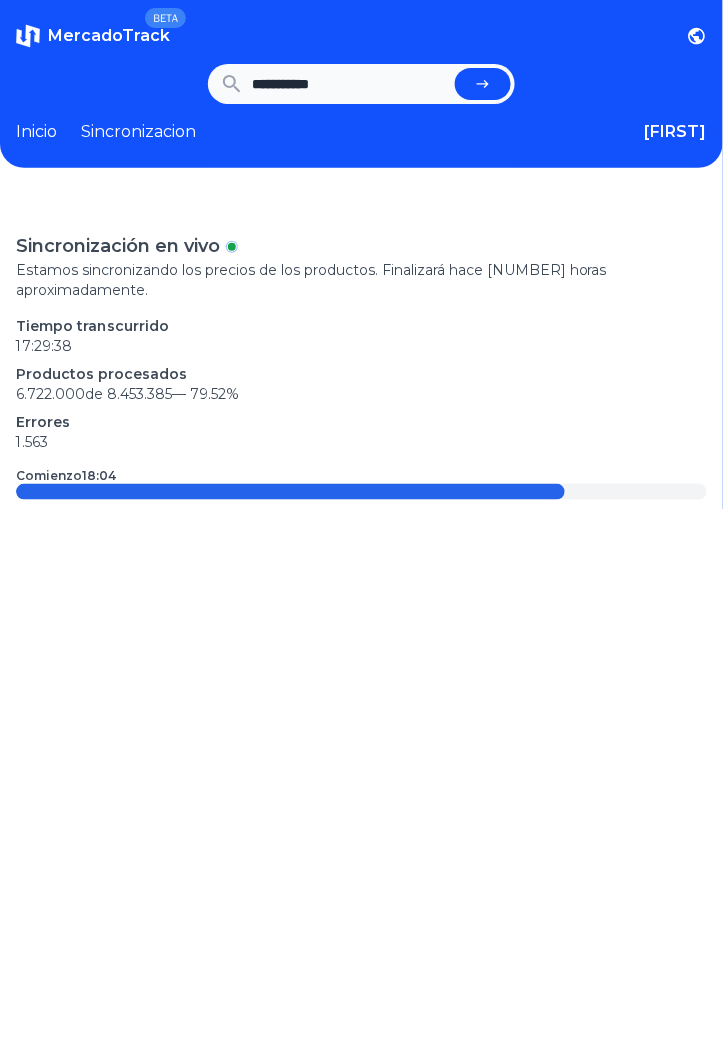 scroll, scrollTop: 0, scrollLeft: 0, axis: both 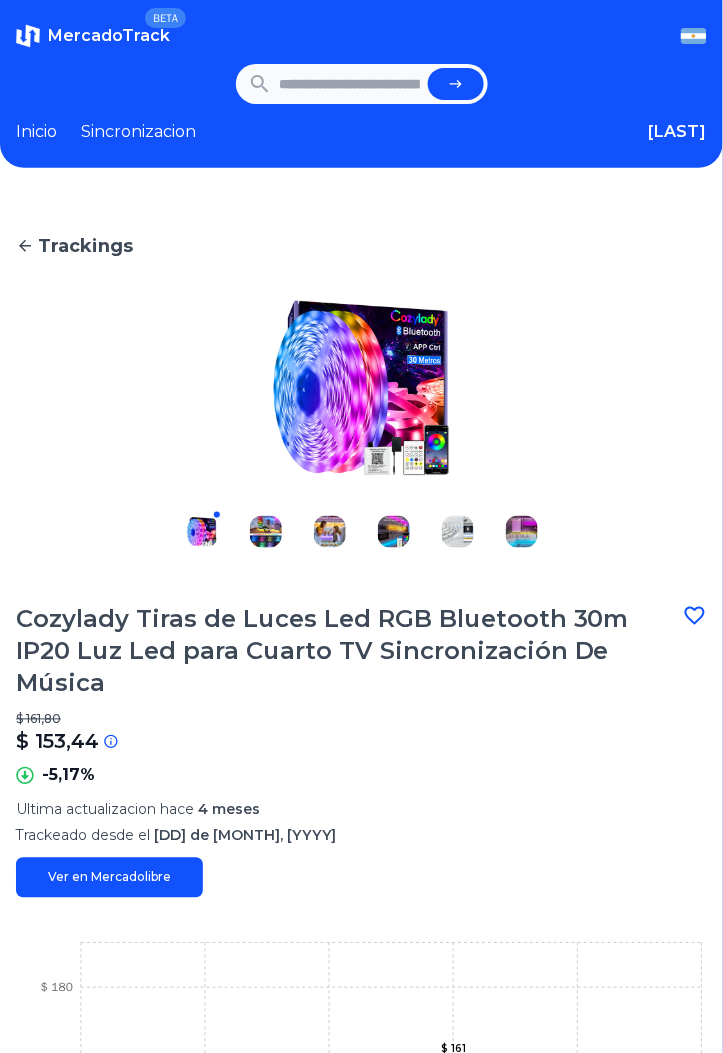 click at bounding box center [694, 36] 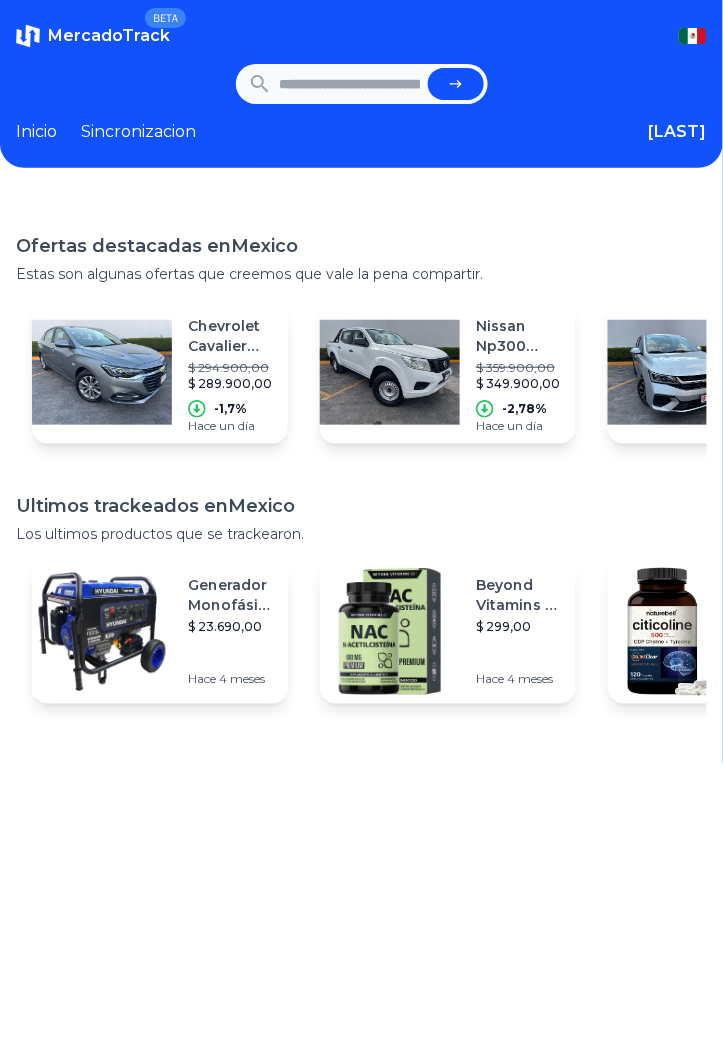 click at bounding box center (350, 84) 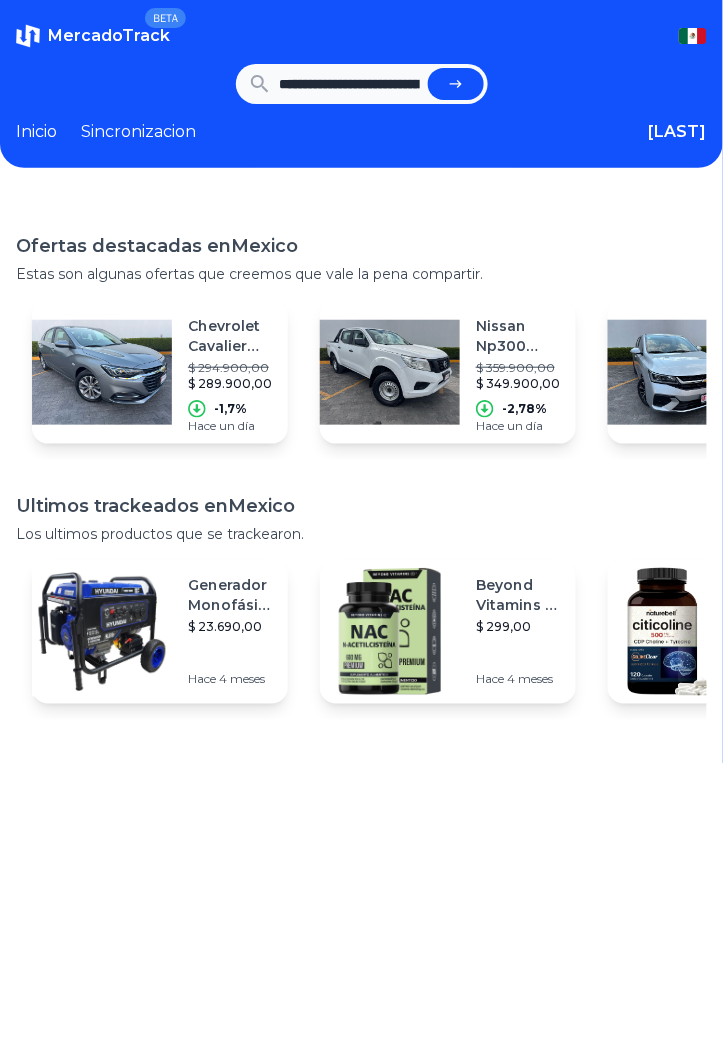 scroll, scrollTop: 0, scrollLeft: 1651, axis: horizontal 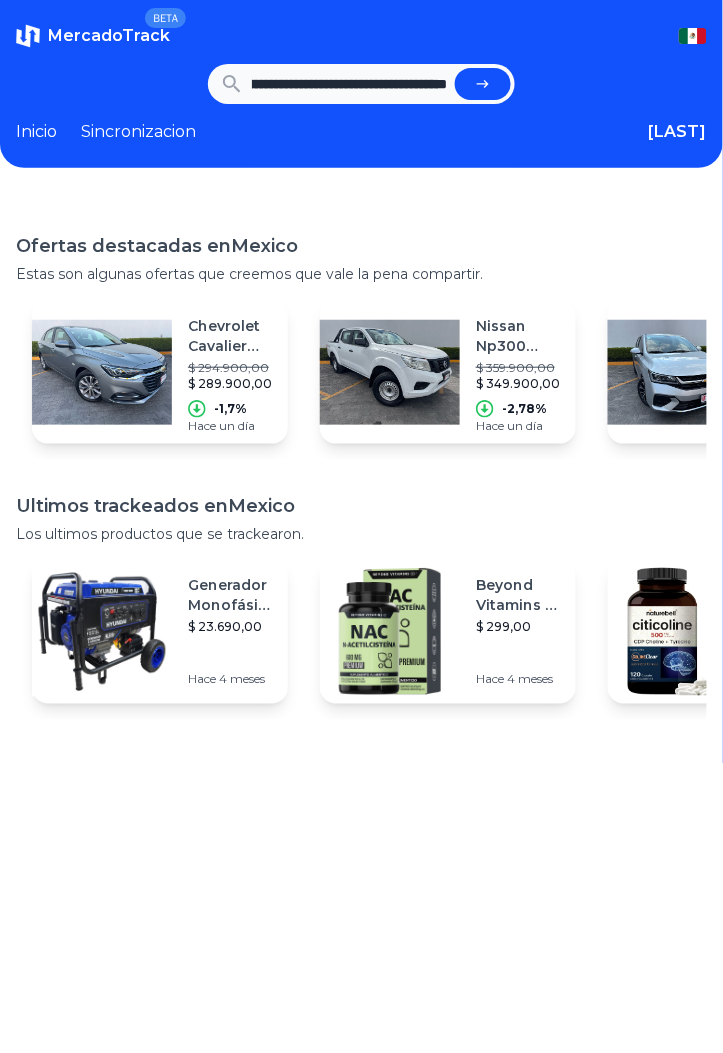 click at bounding box center (483, 84) 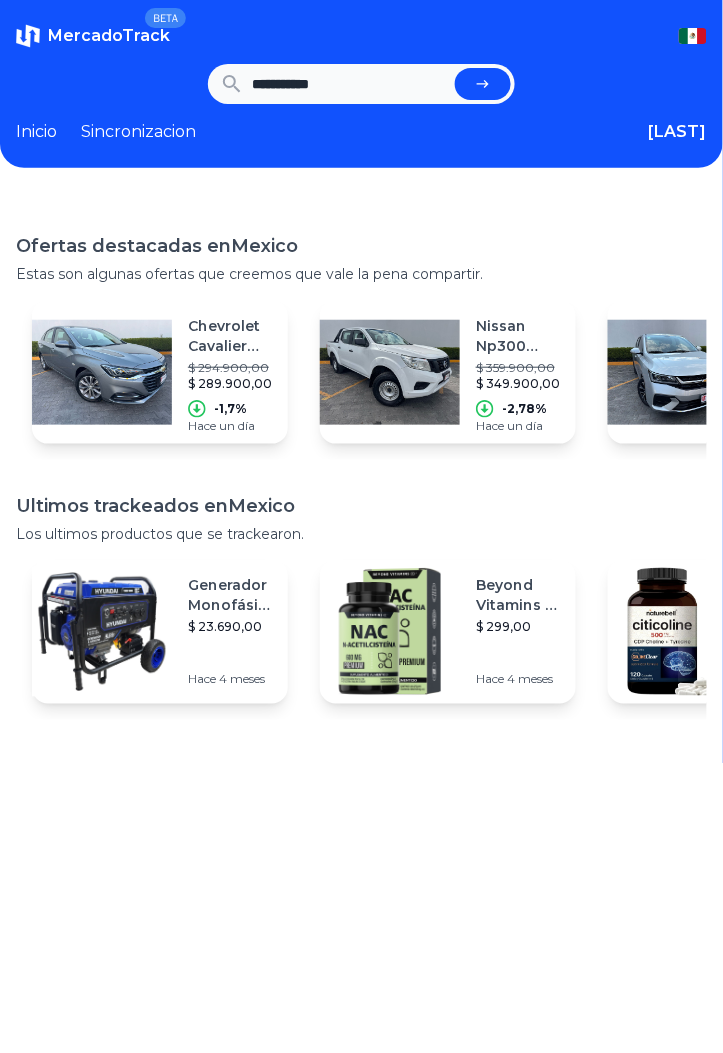 scroll, scrollTop: 0, scrollLeft: 0, axis: both 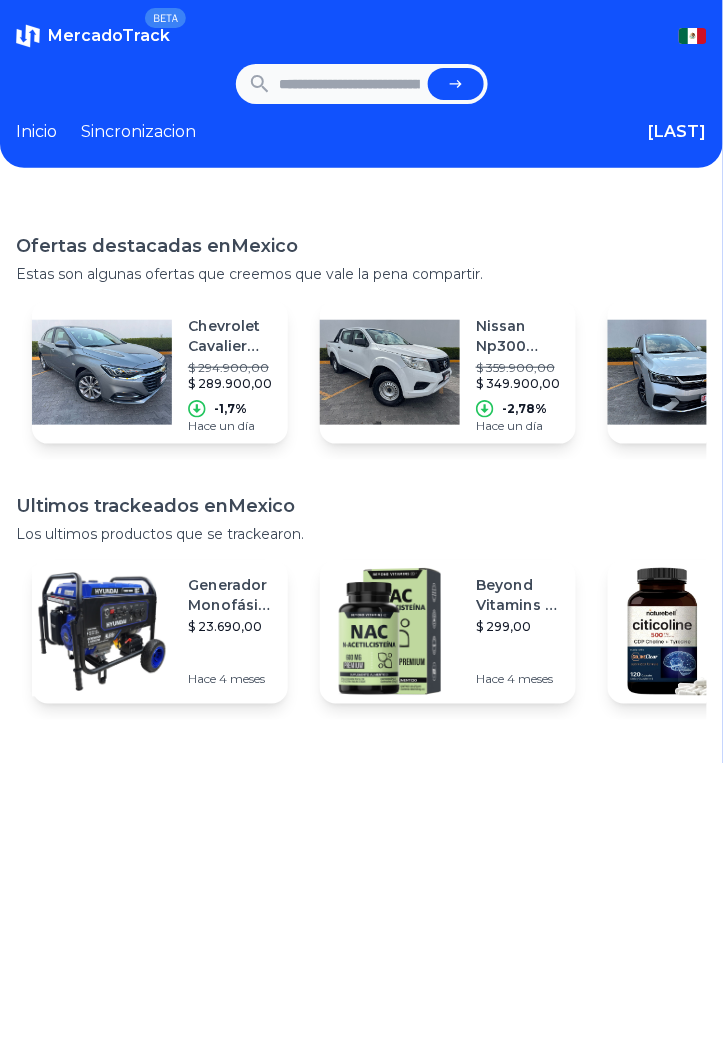click at bounding box center [350, 84] 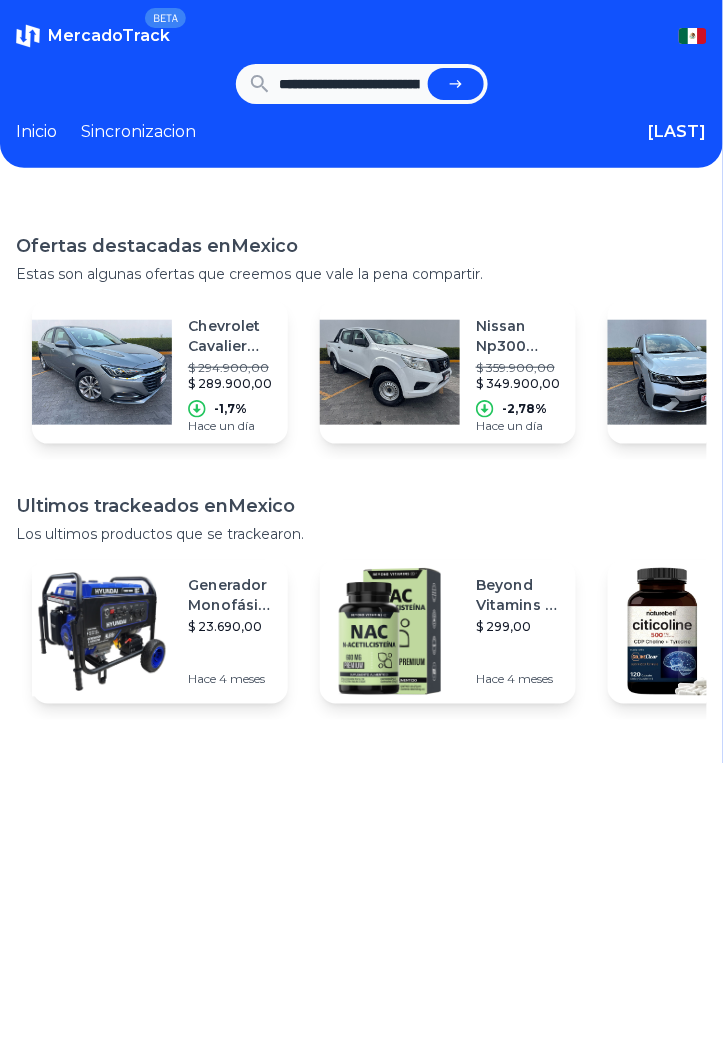 scroll, scrollTop: 0, scrollLeft: 1294, axis: horizontal 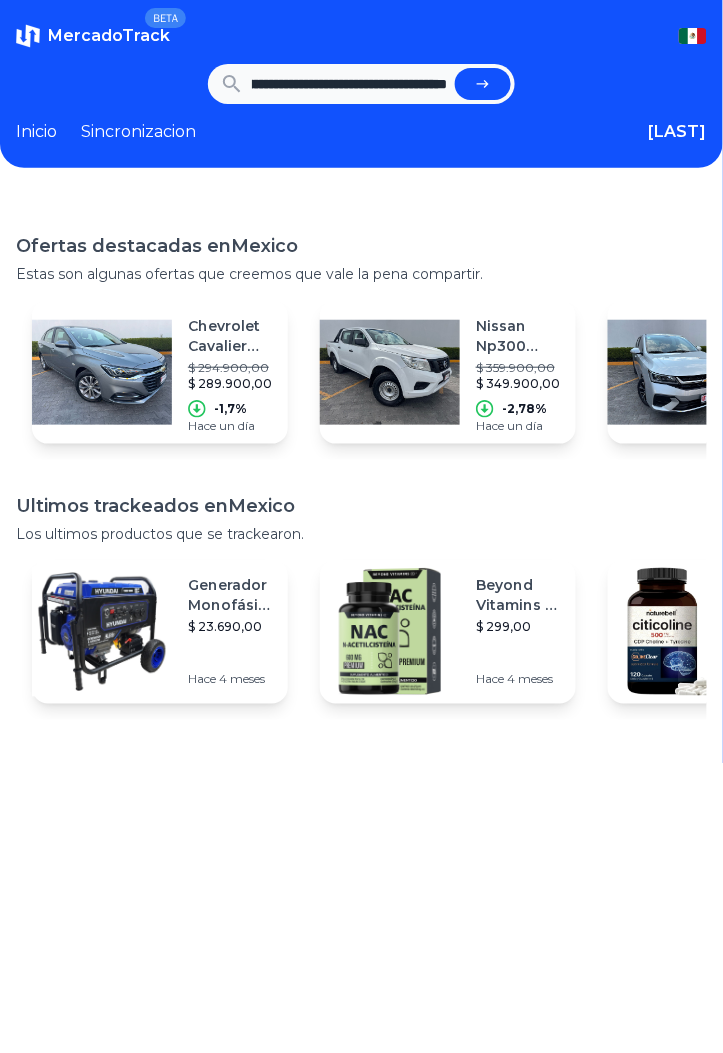 click at bounding box center (483, 84) 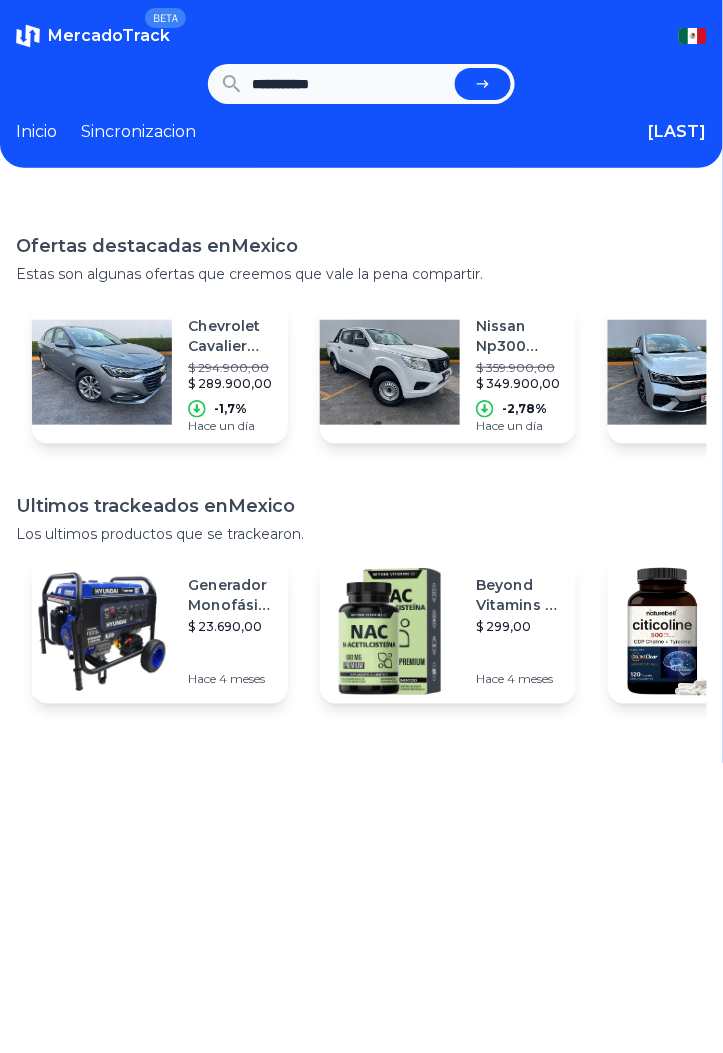 scroll, scrollTop: 0, scrollLeft: 0, axis: both 